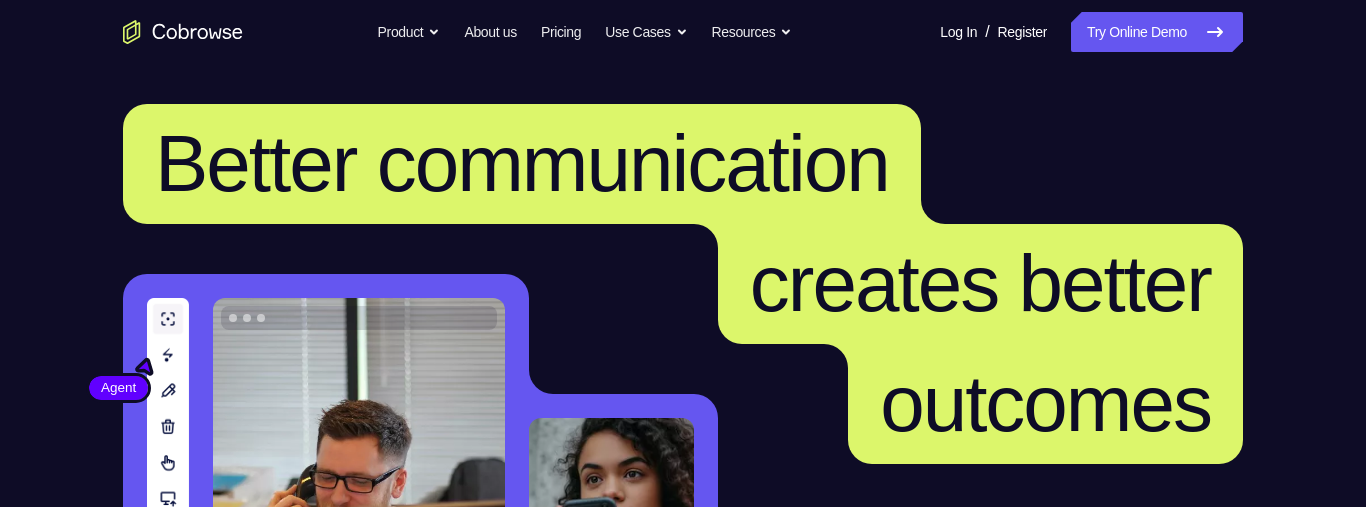 click on "Try Online Demo" at bounding box center [1157, 32] 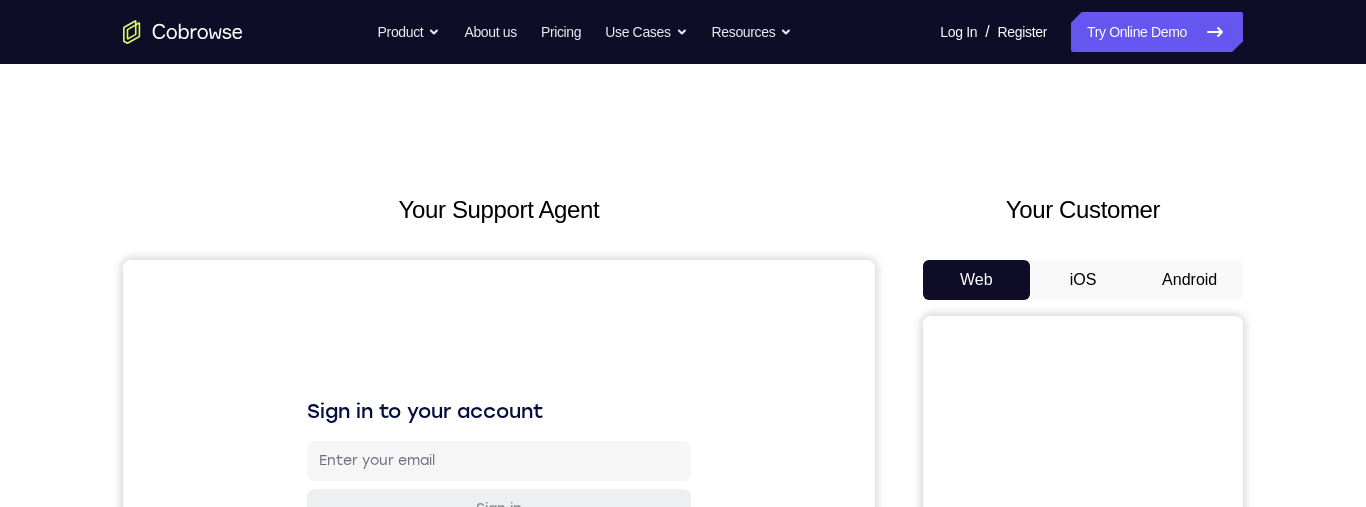scroll, scrollTop: 0, scrollLeft: 0, axis: both 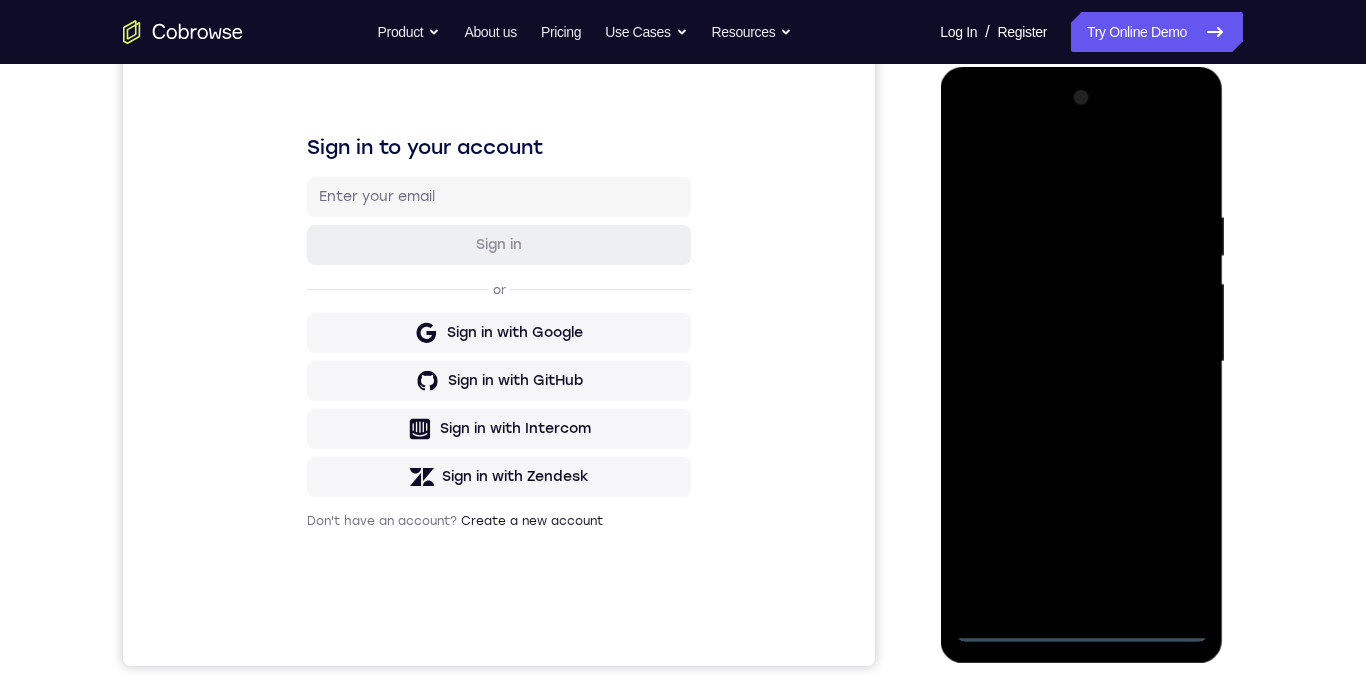 click at bounding box center (1081, 362) 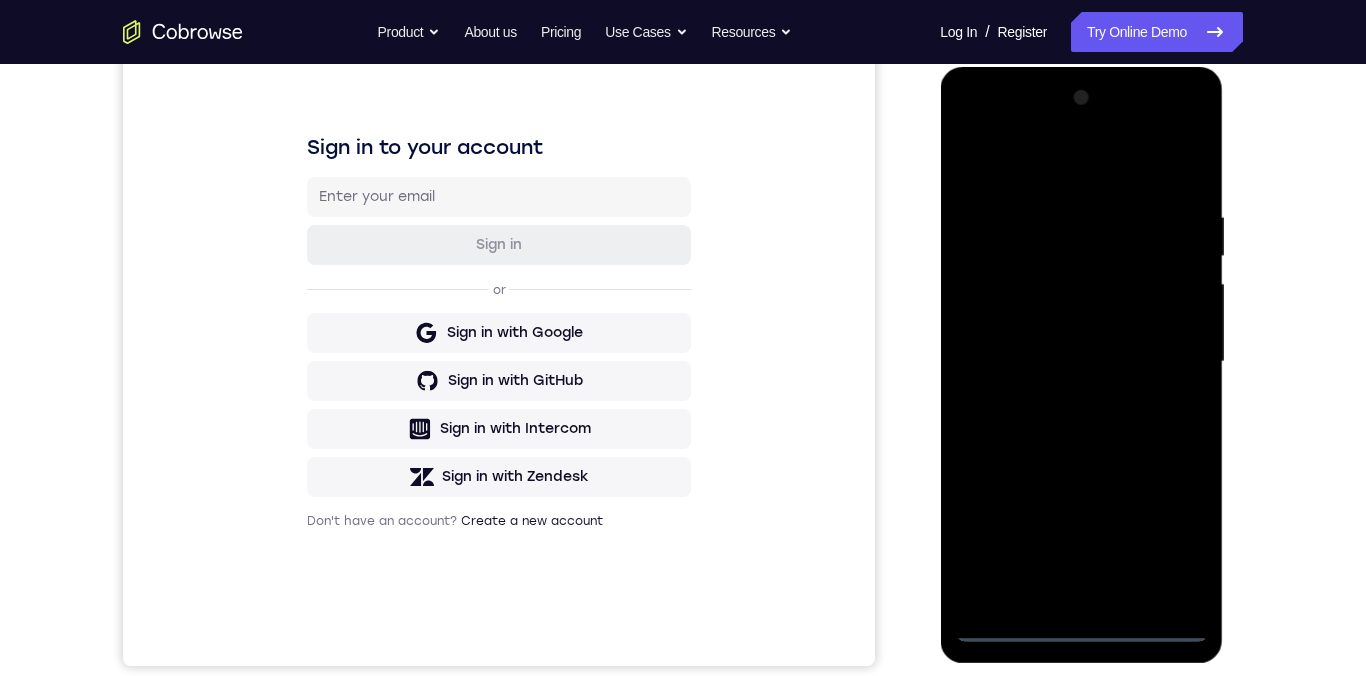 click at bounding box center [1081, 362] 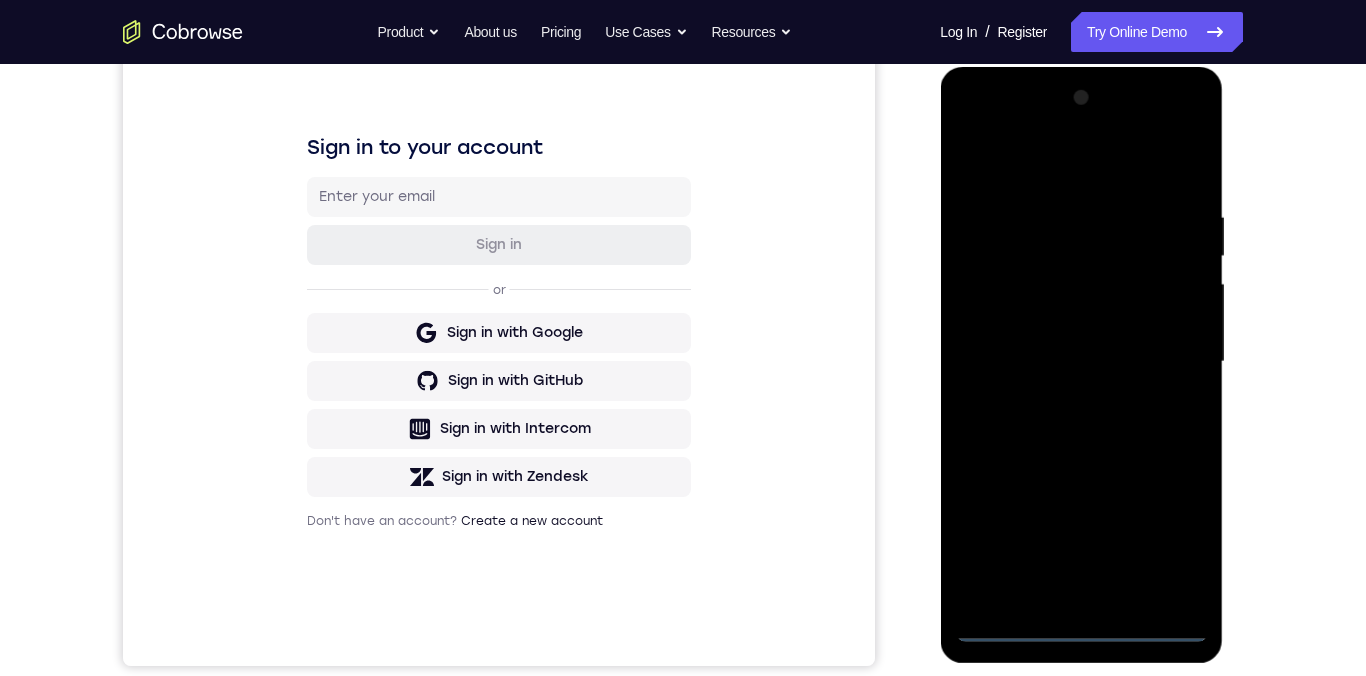 click at bounding box center (1081, 362) 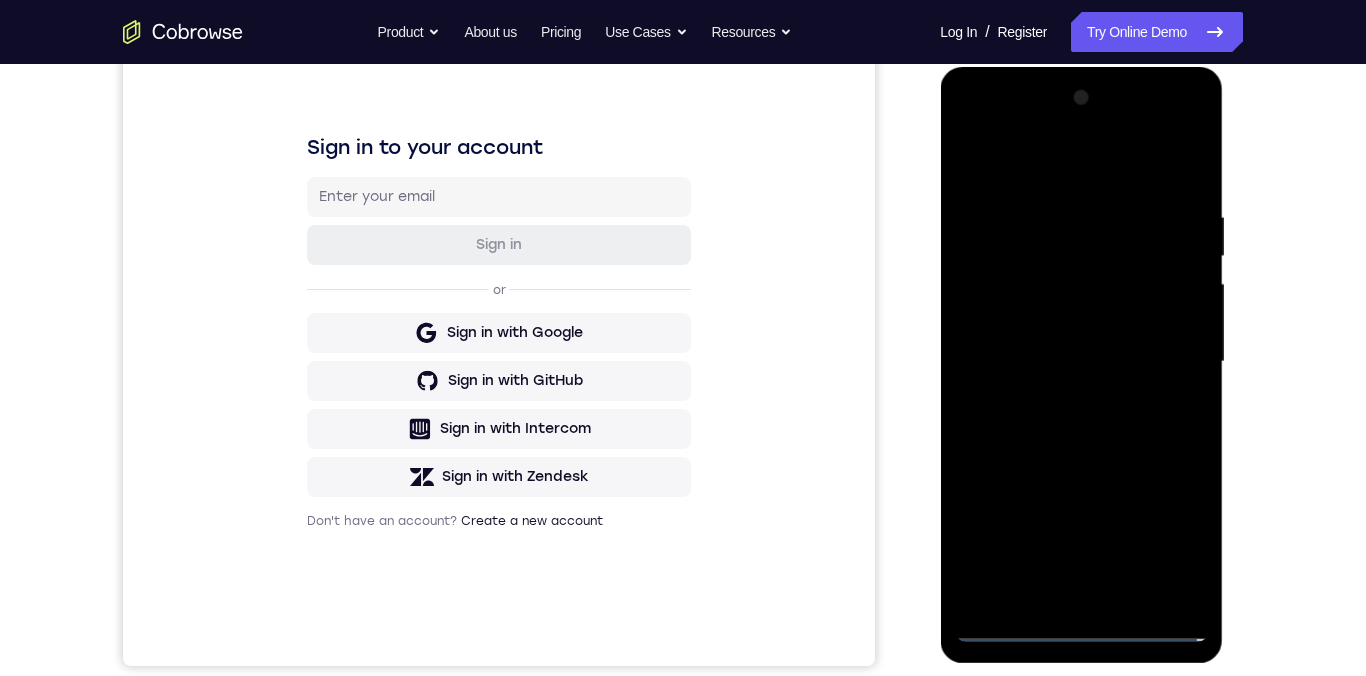 click at bounding box center [1081, 362] 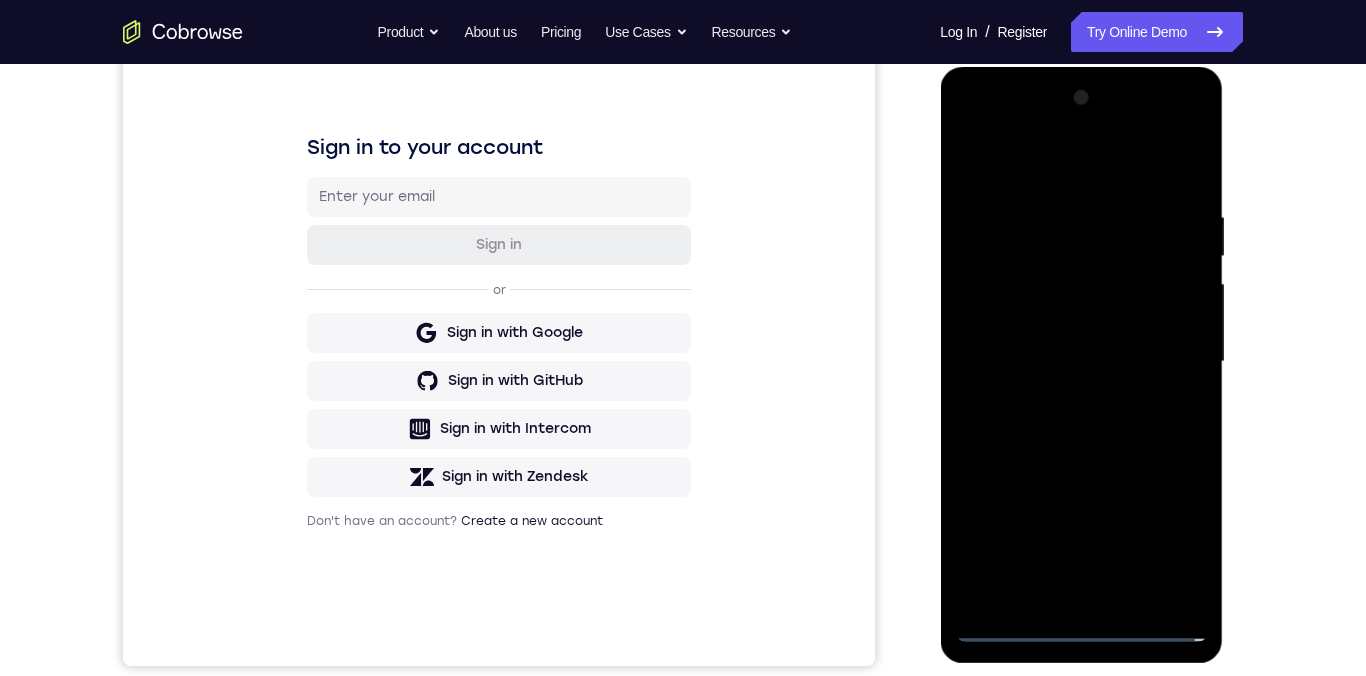click at bounding box center [1081, 362] 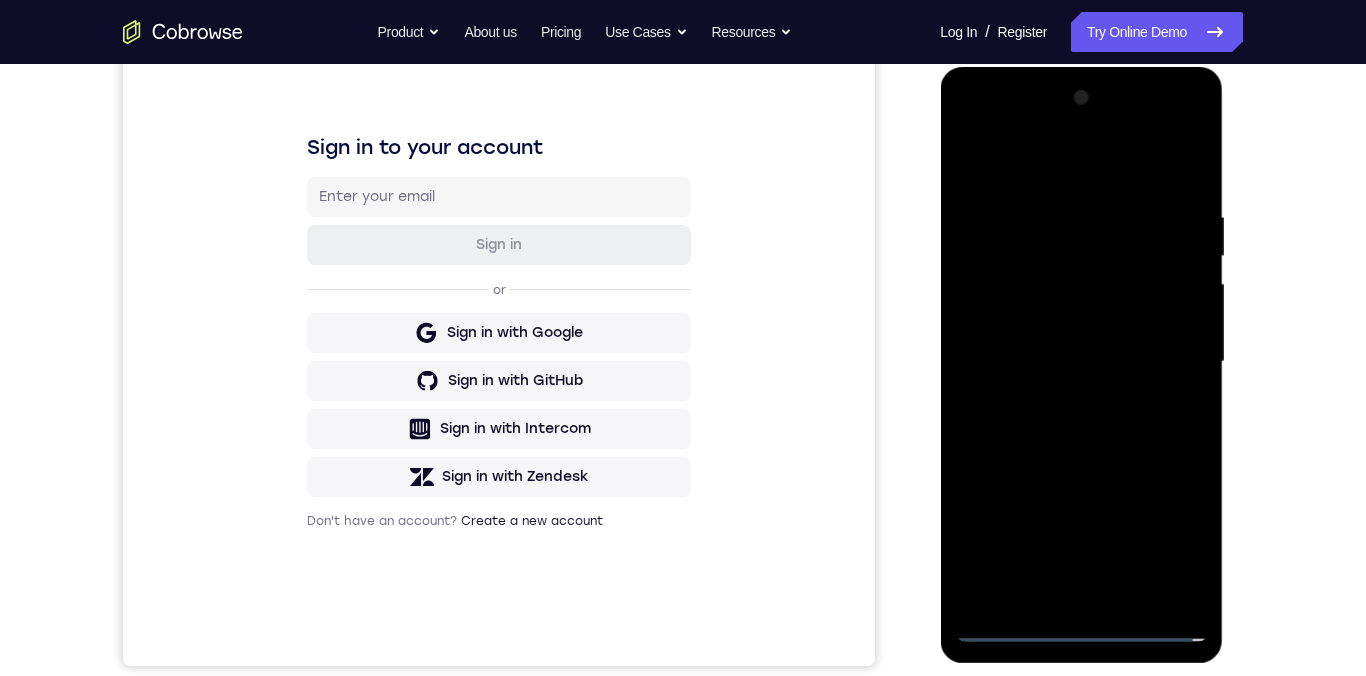 click at bounding box center (1081, 362) 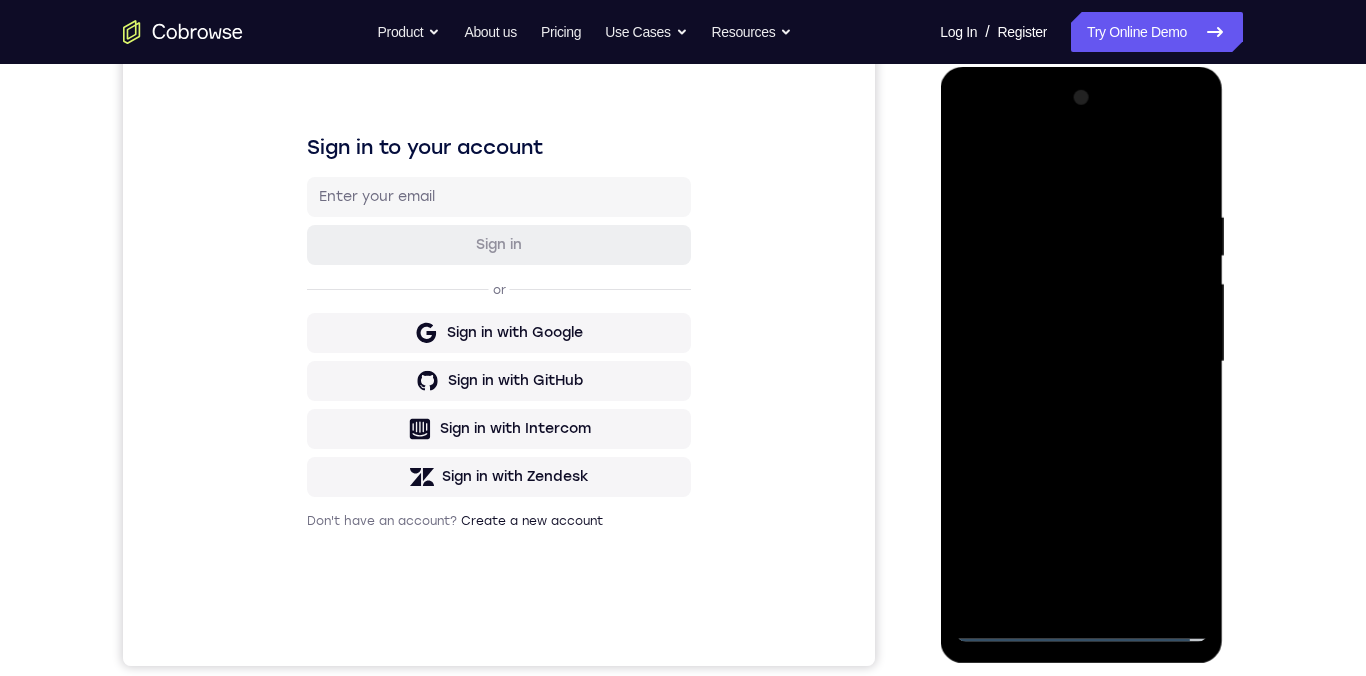 click at bounding box center [1081, 362] 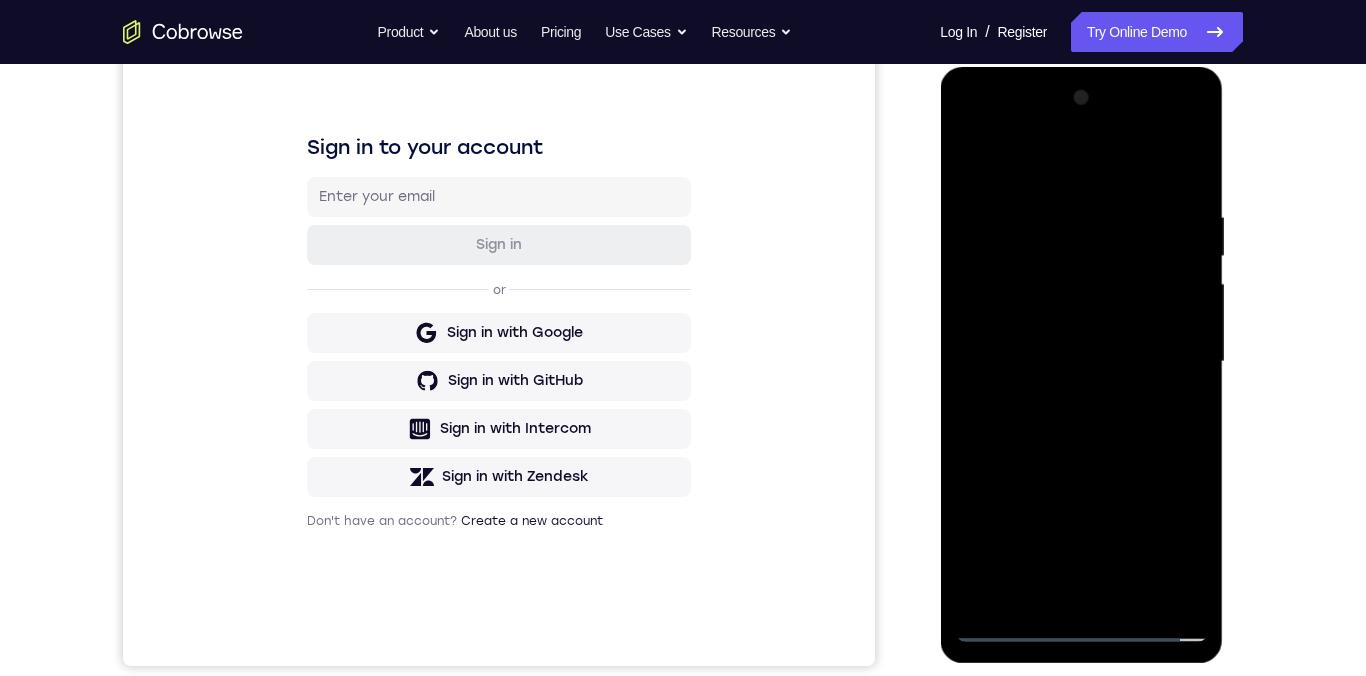 click at bounding box center [1081, 362] 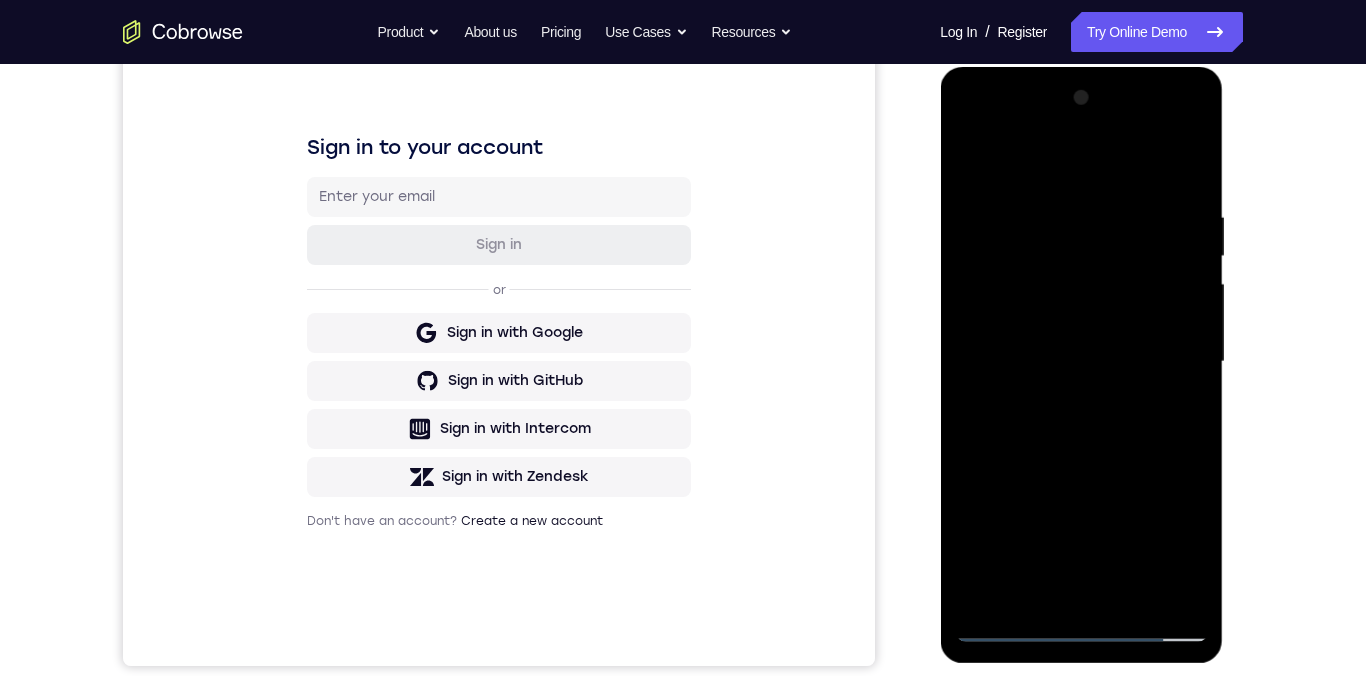 click at bounding box center (1081, 362) 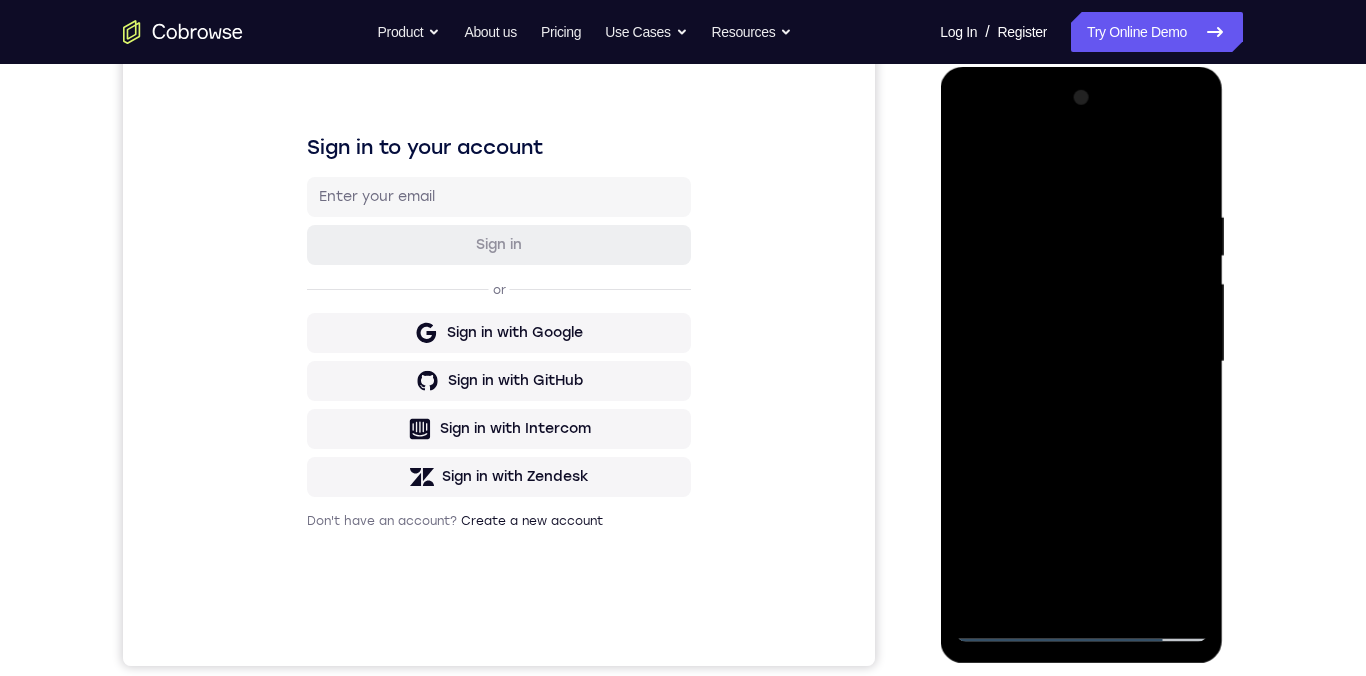 click at bounding box center (1081, 362) 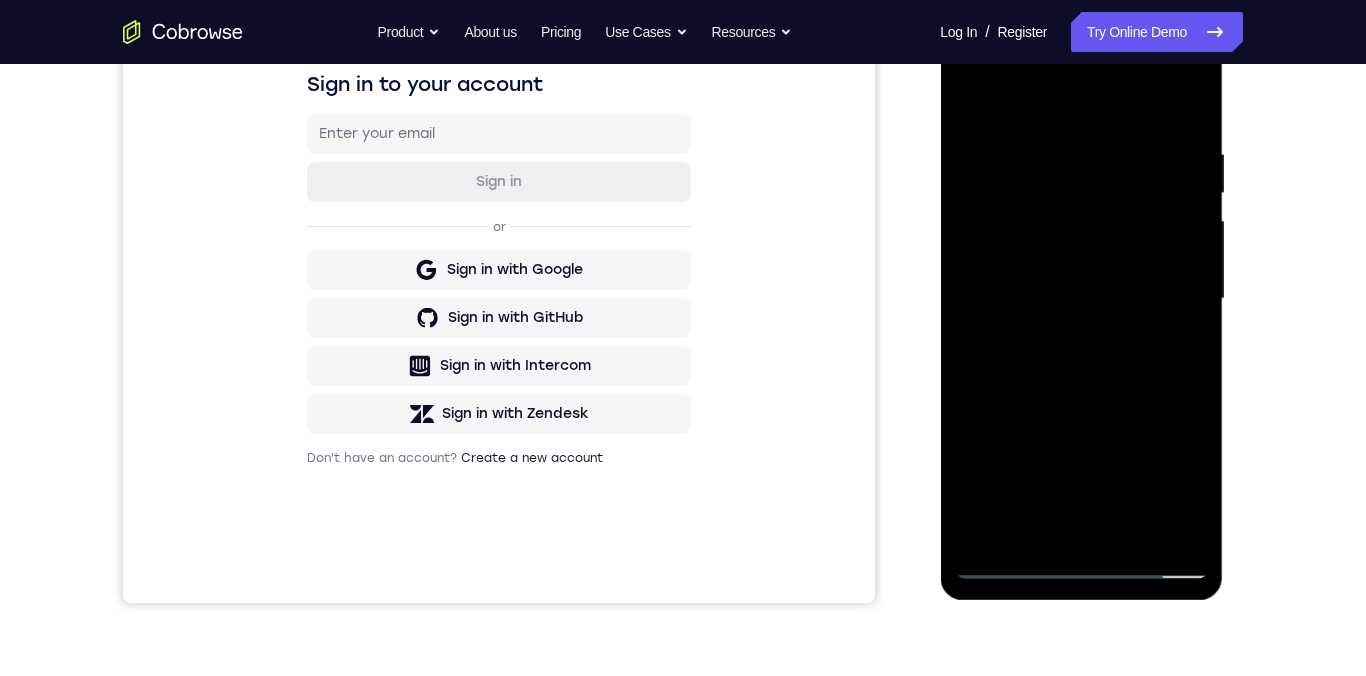 scroll, scrollTop: 325, scrollLeft: 0, axis: vertical 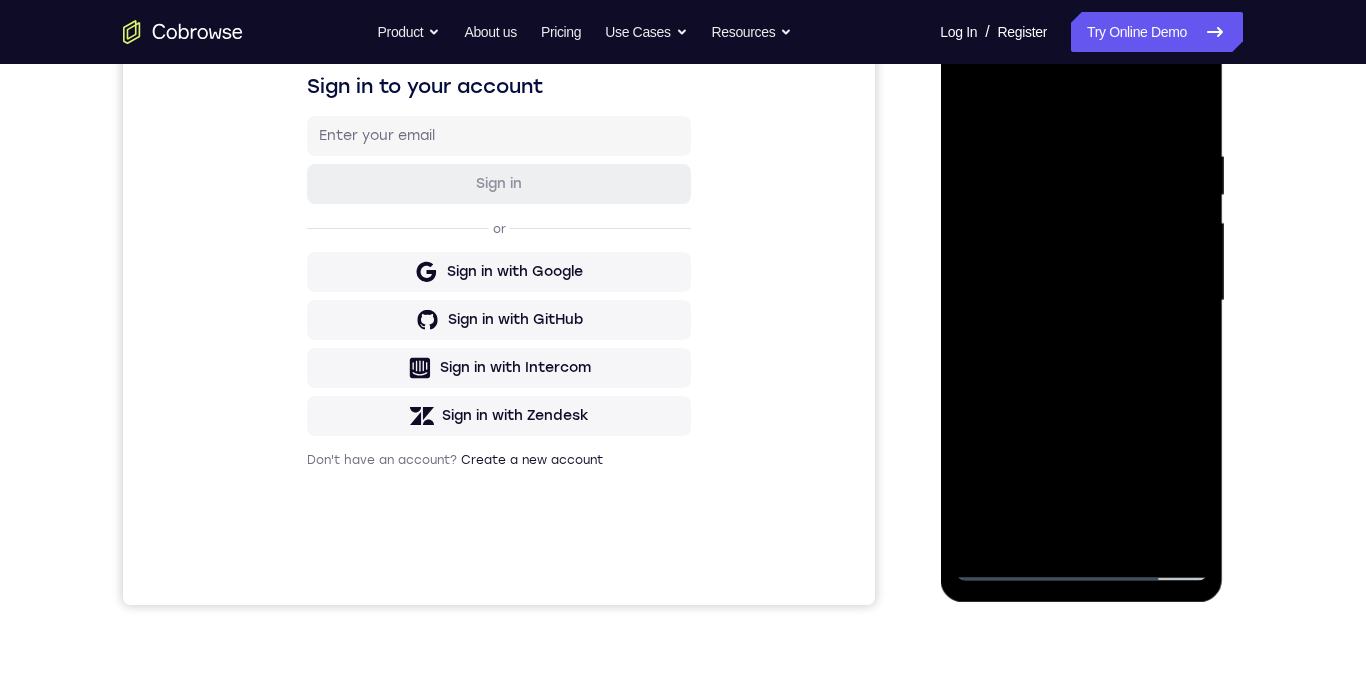 click at bounding box center (1081, 301) 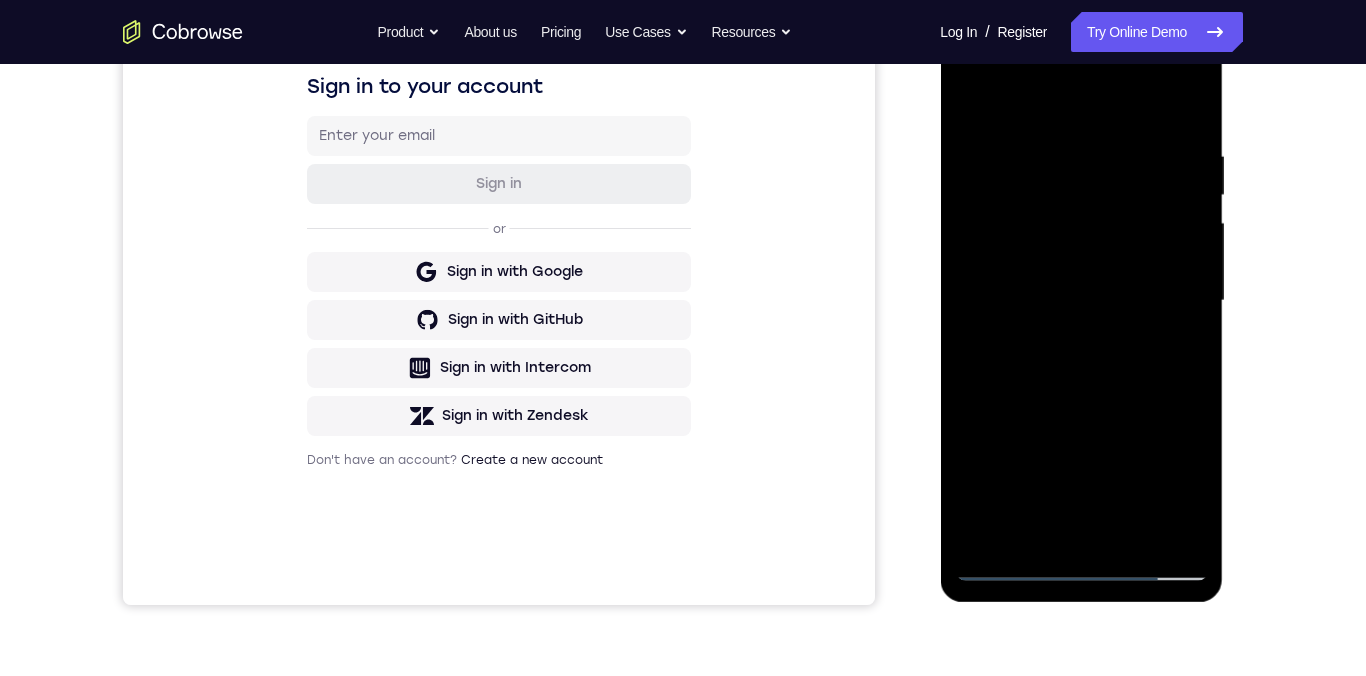 click at bounding box center (1081, 301) 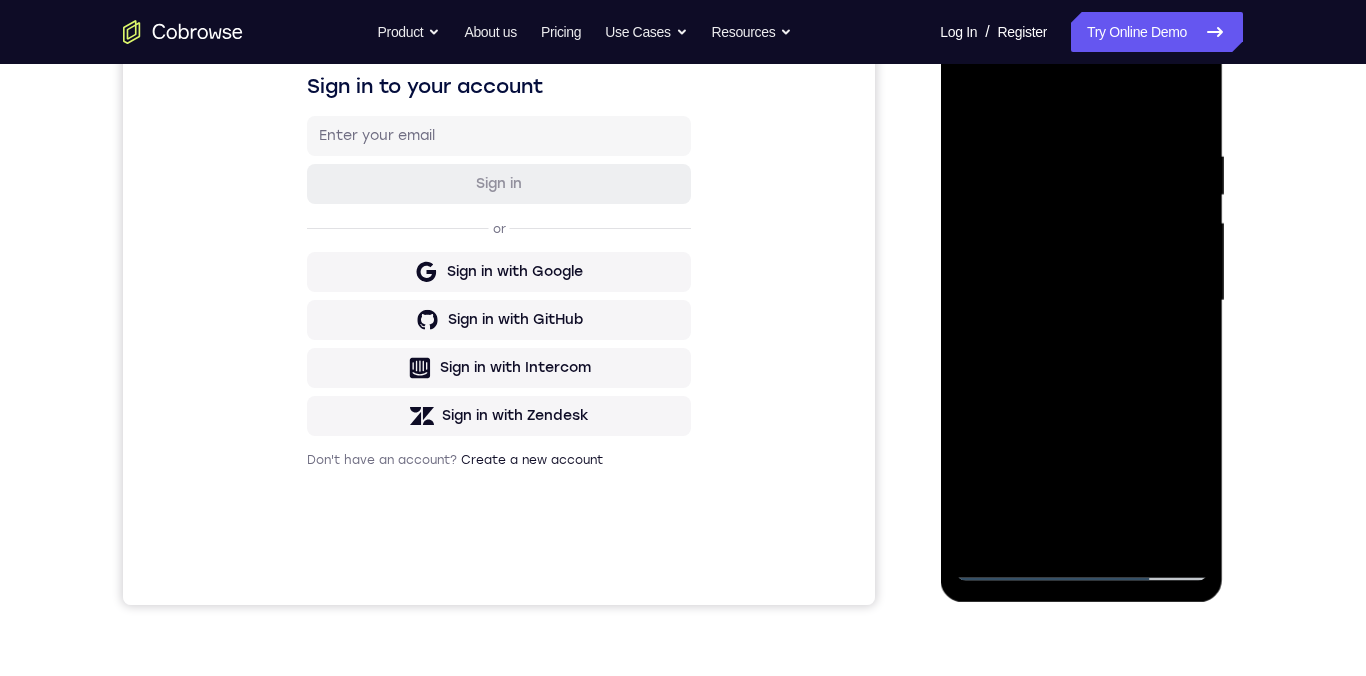 click at bounding box center [1081, 301] 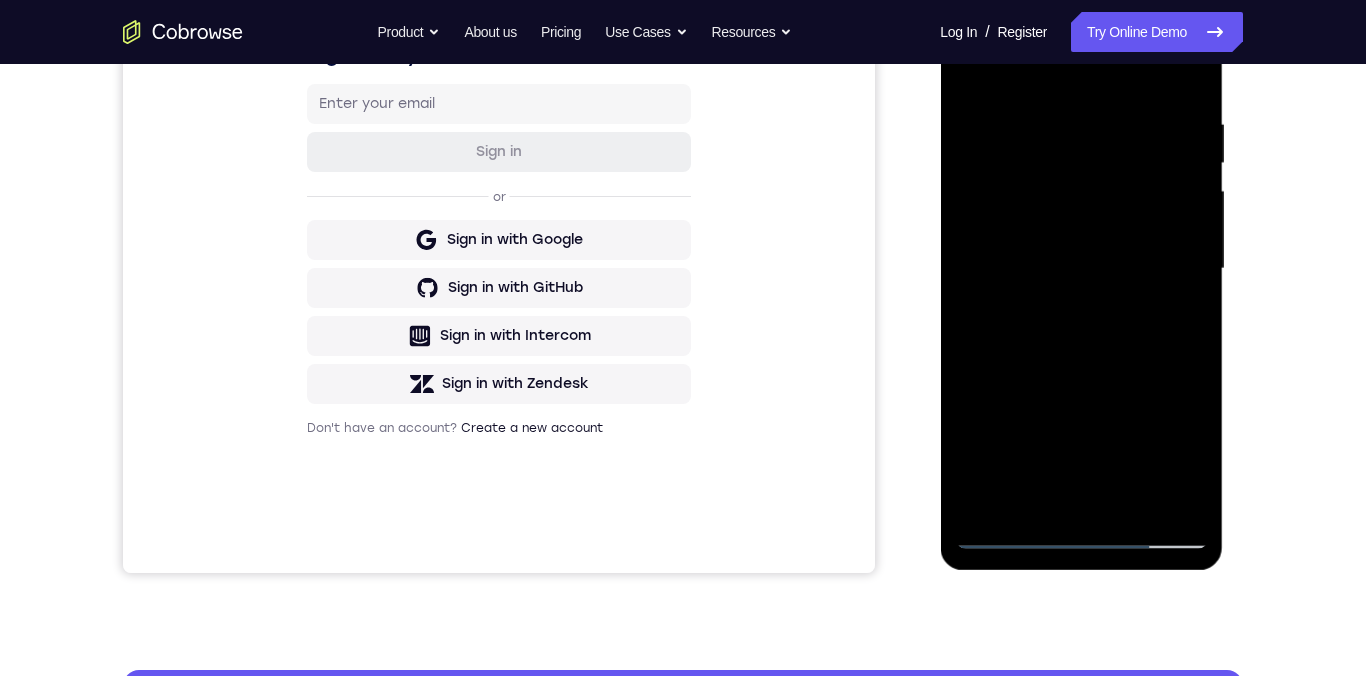 scroll, scrollTop: 367, scrollLeft: 0, axis: vertical 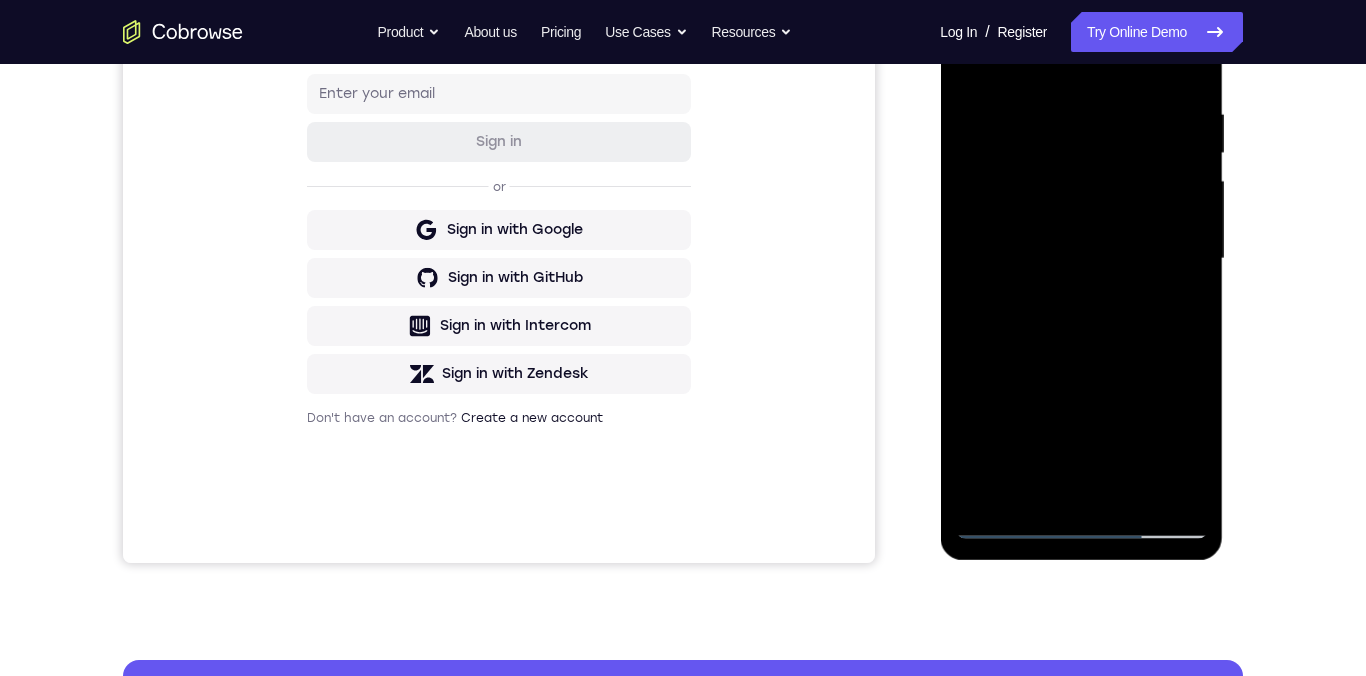 click at bounding box center [1081, 259] 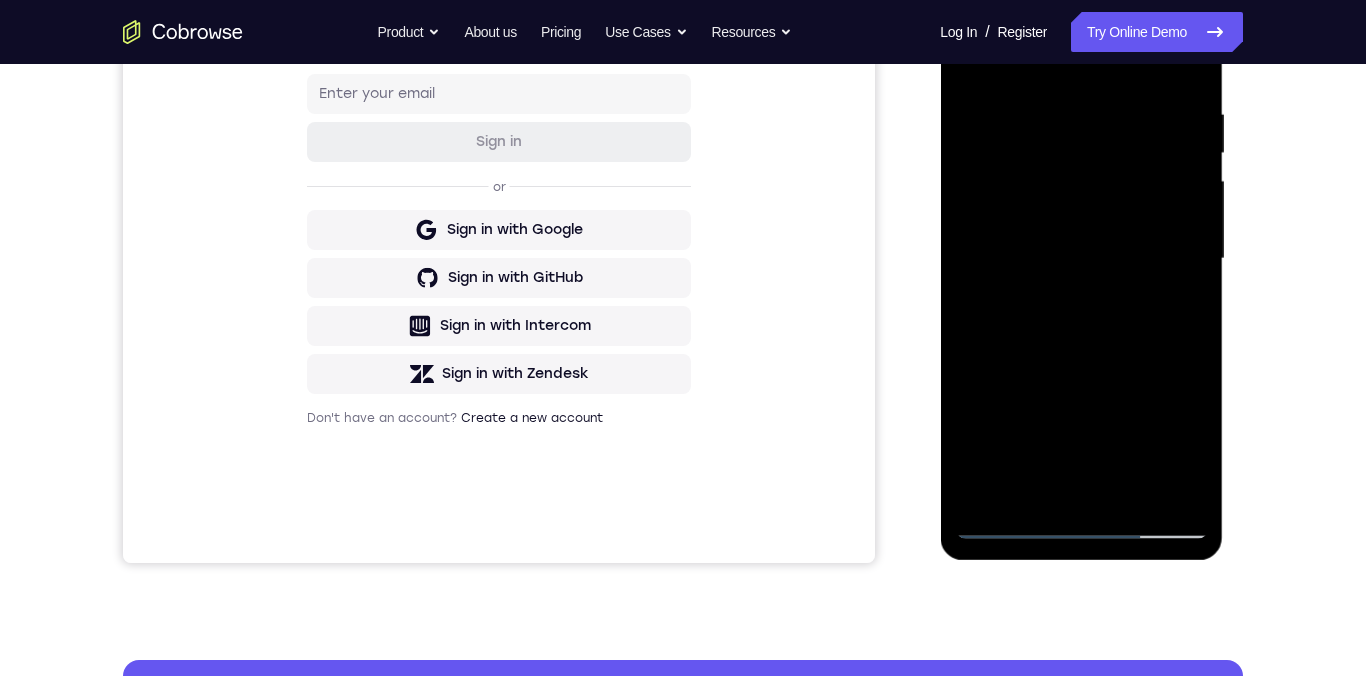 click at bounding box center [1081, 259] 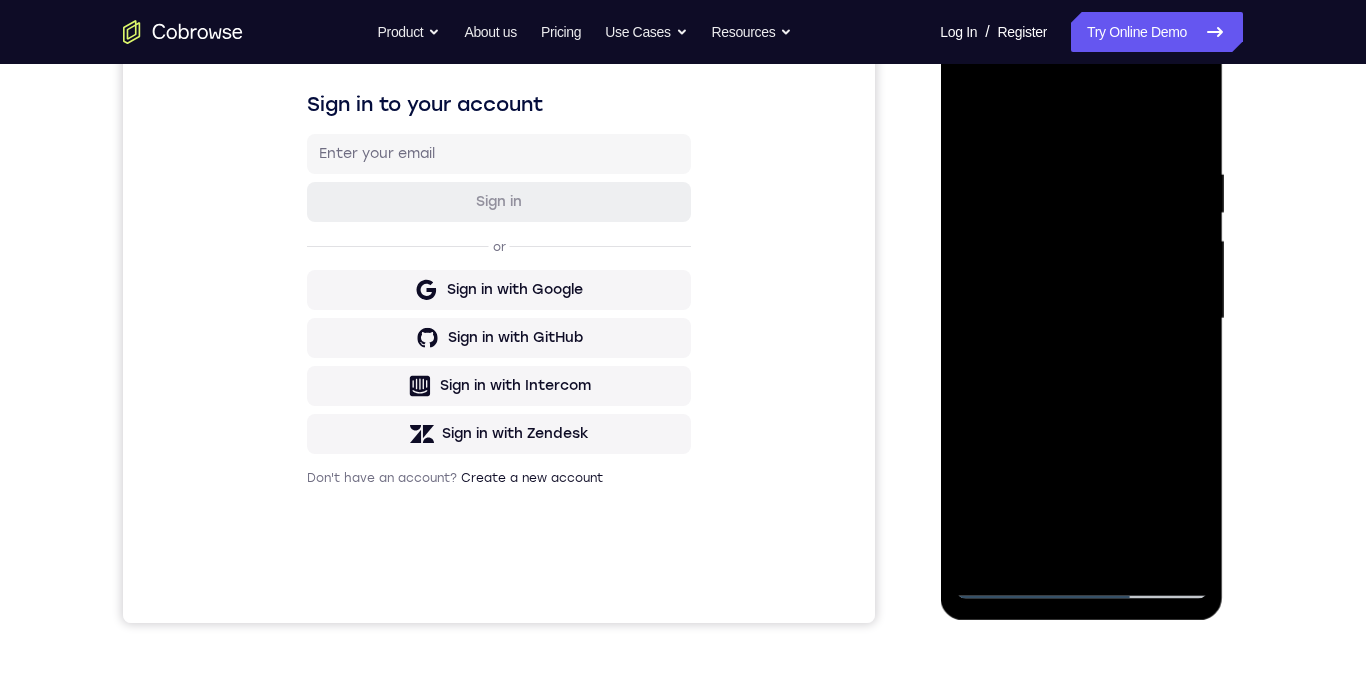 click at bounding box center (1081, 319) 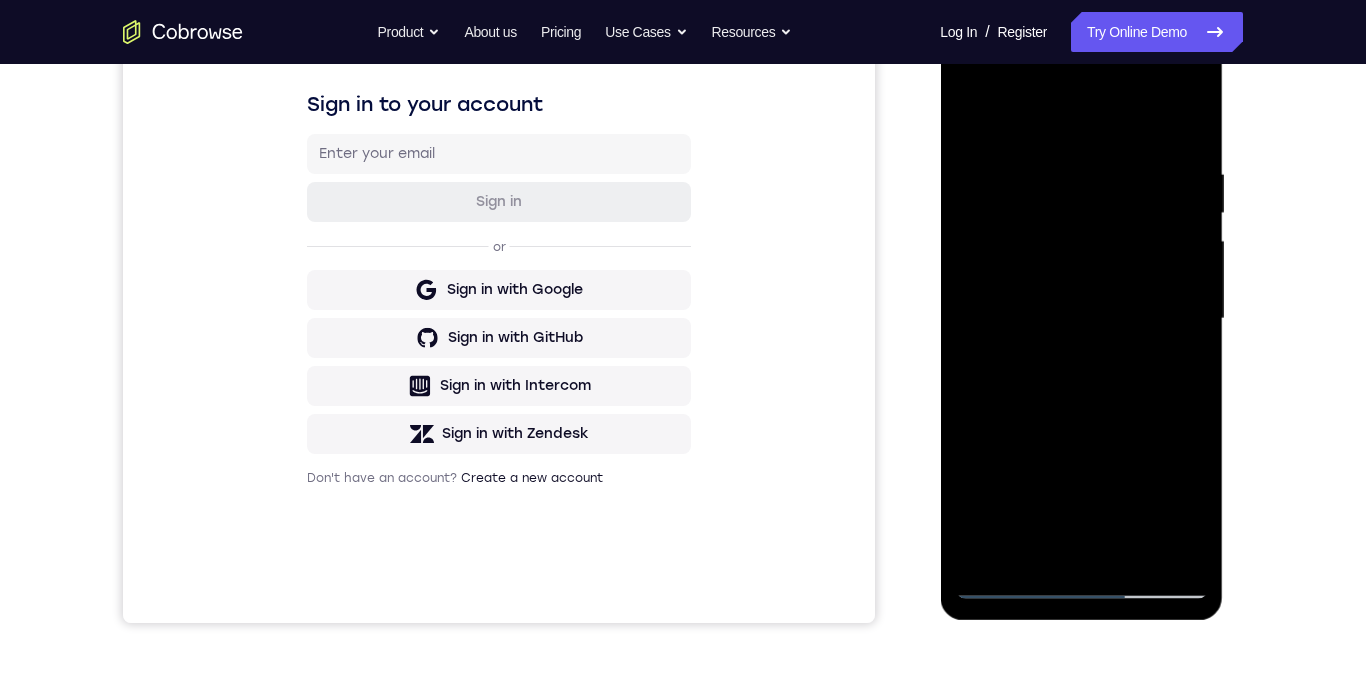 click at bounding box center [1081, 319] 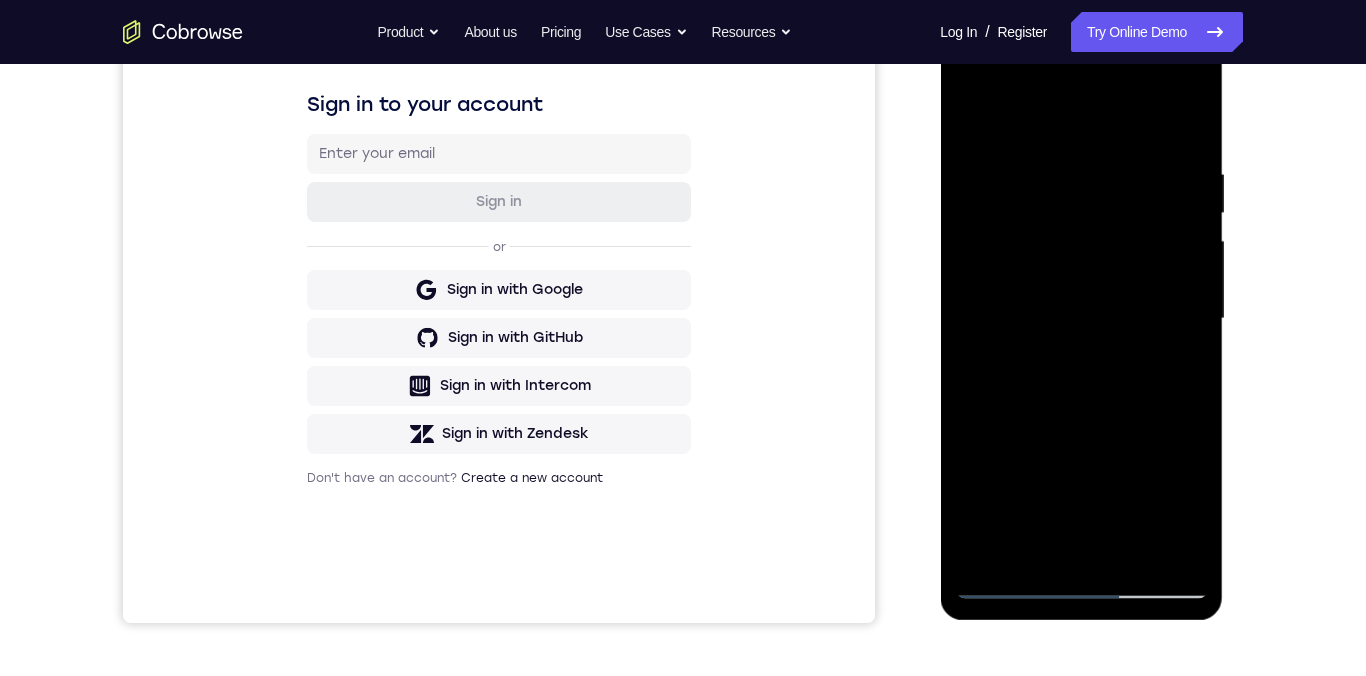 click at bounding box center [1081, 319] 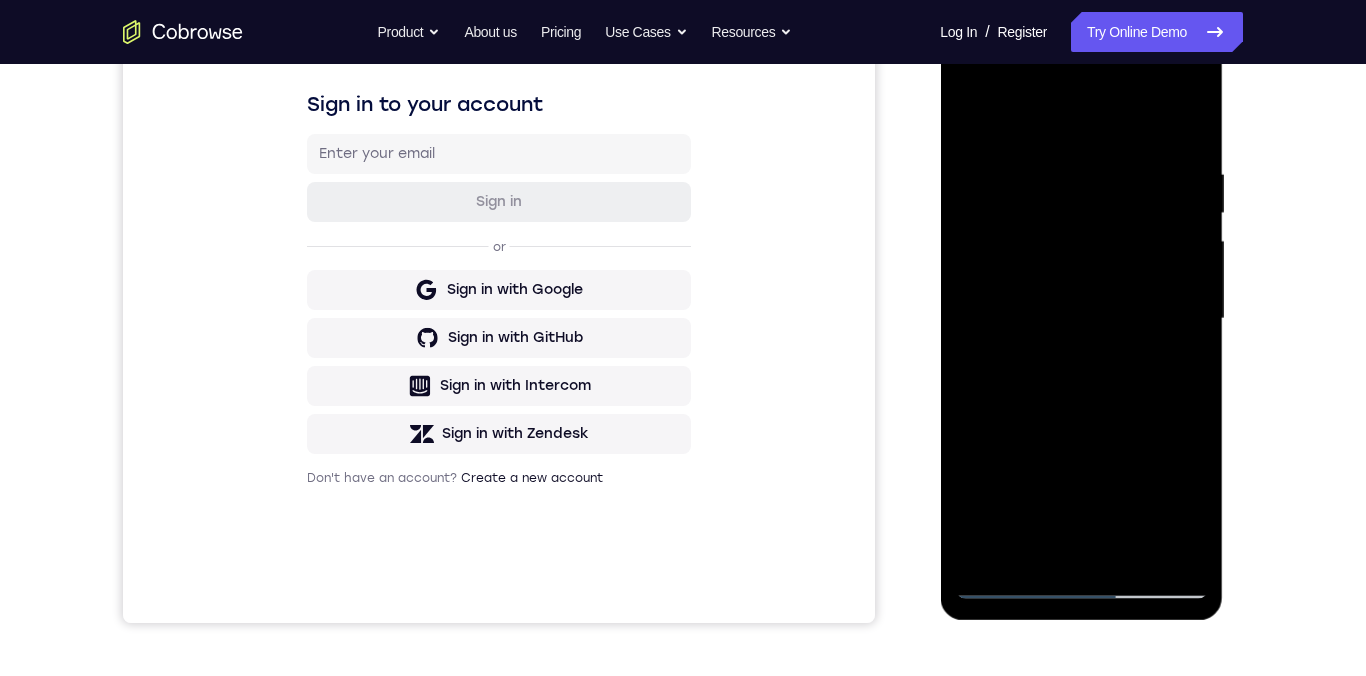 click at bounding box center (1081, 319) 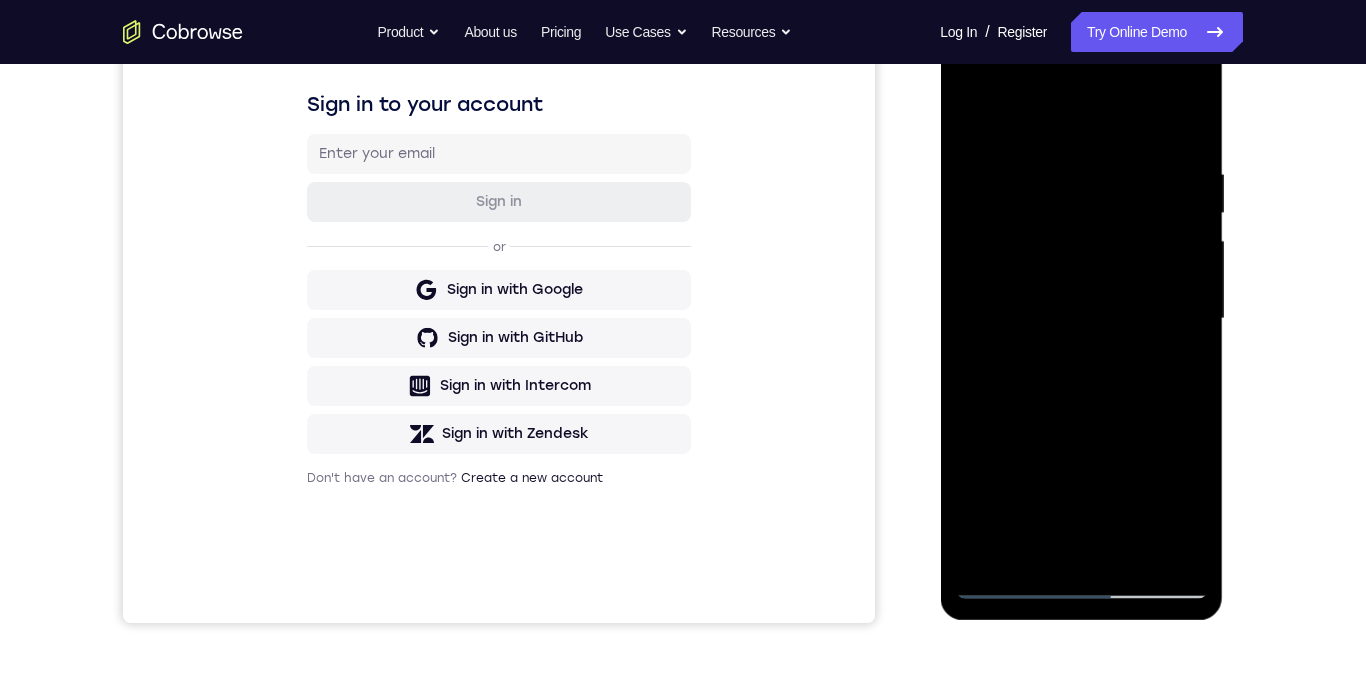click at bounding box center (1081, 319) 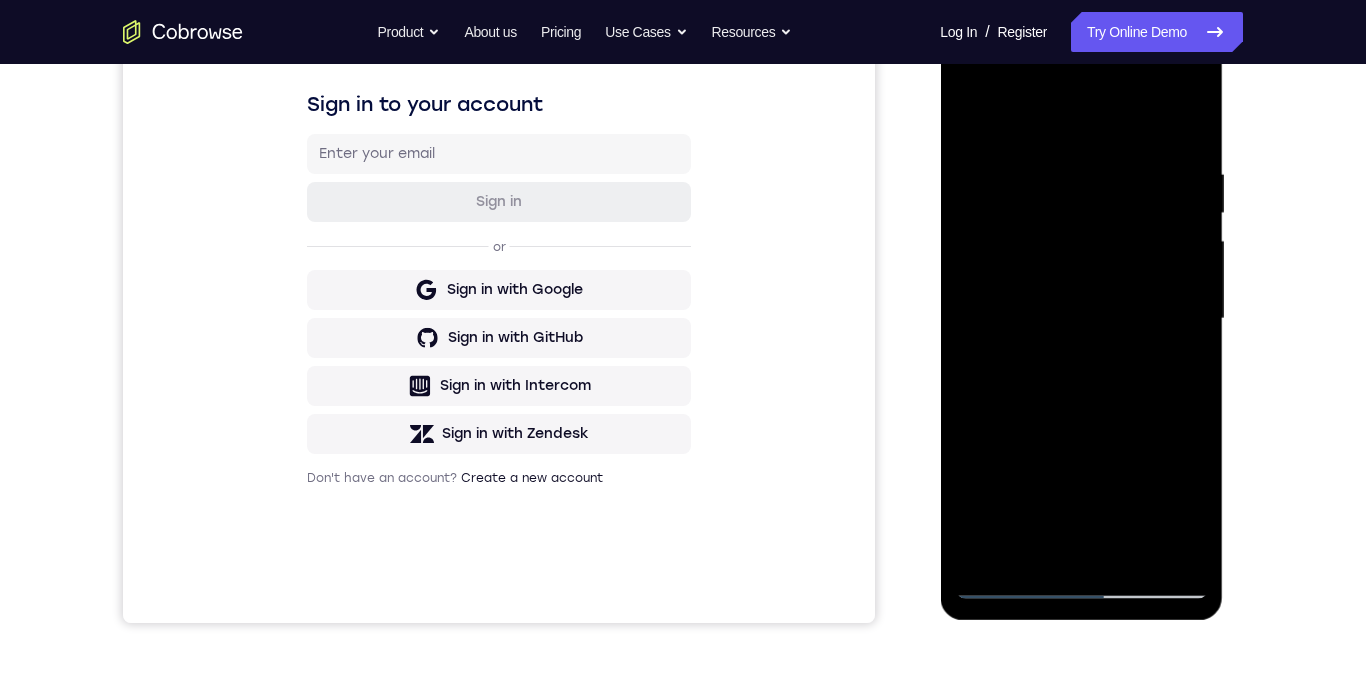 click at bounding box center (1081, 319) 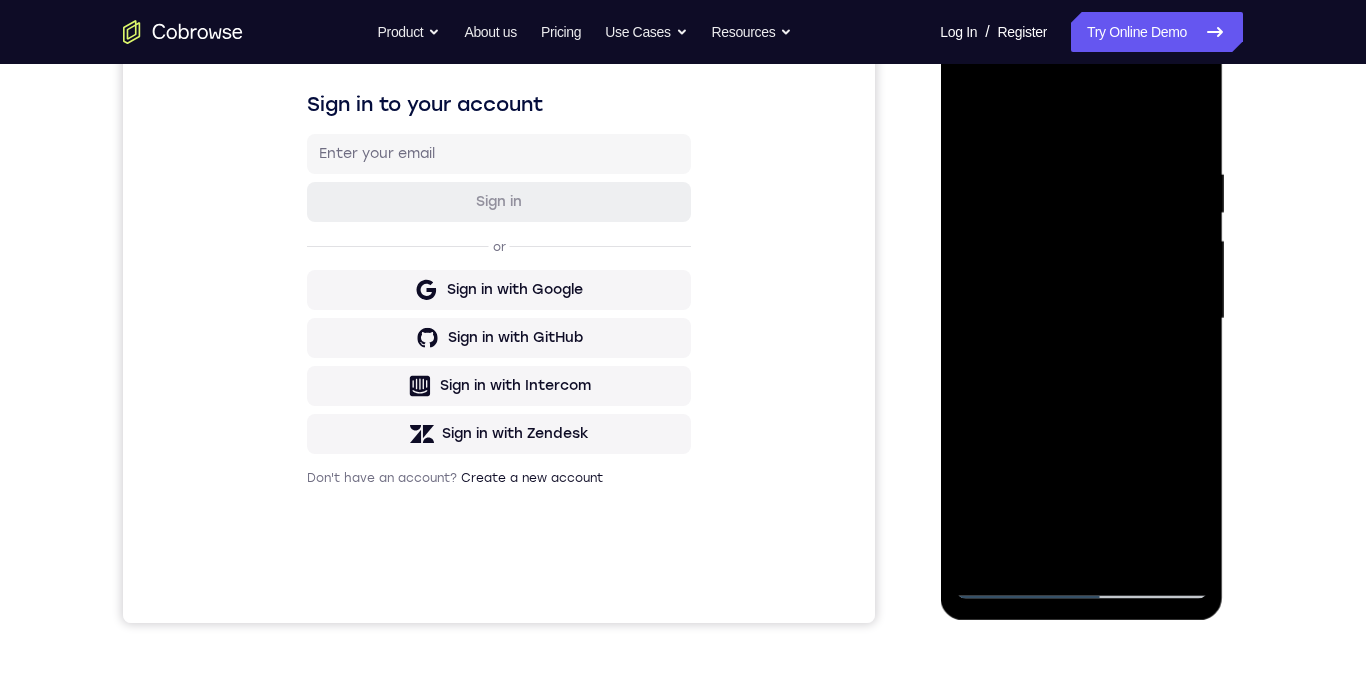 click at bounding box center [1081, 319] 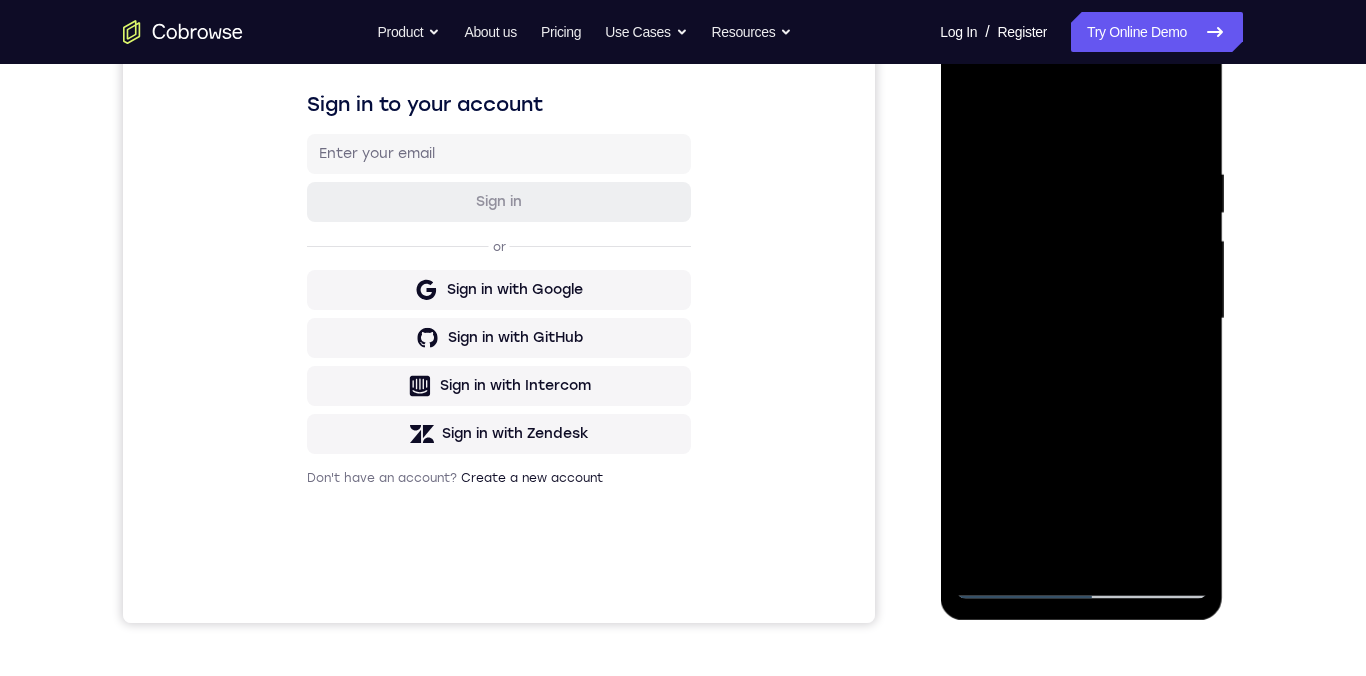 click at bounding box center [1081, 319] 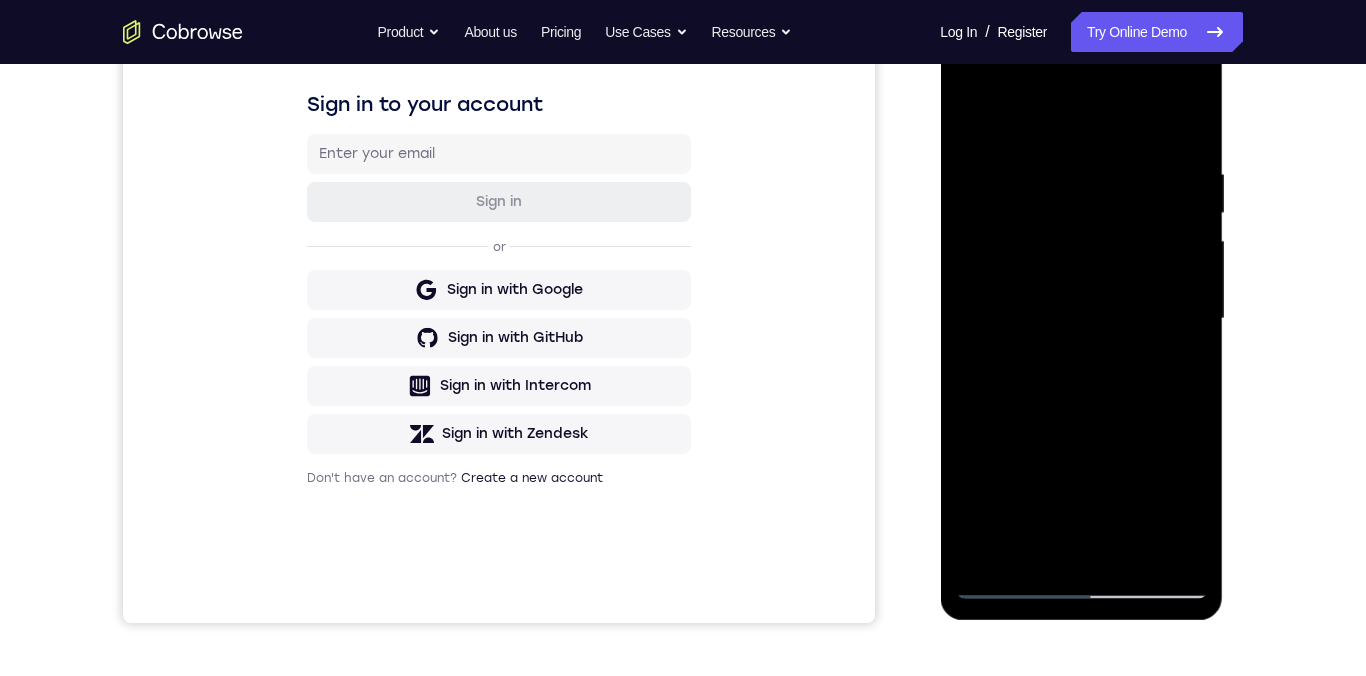 click at bounding box center [1081, 319] 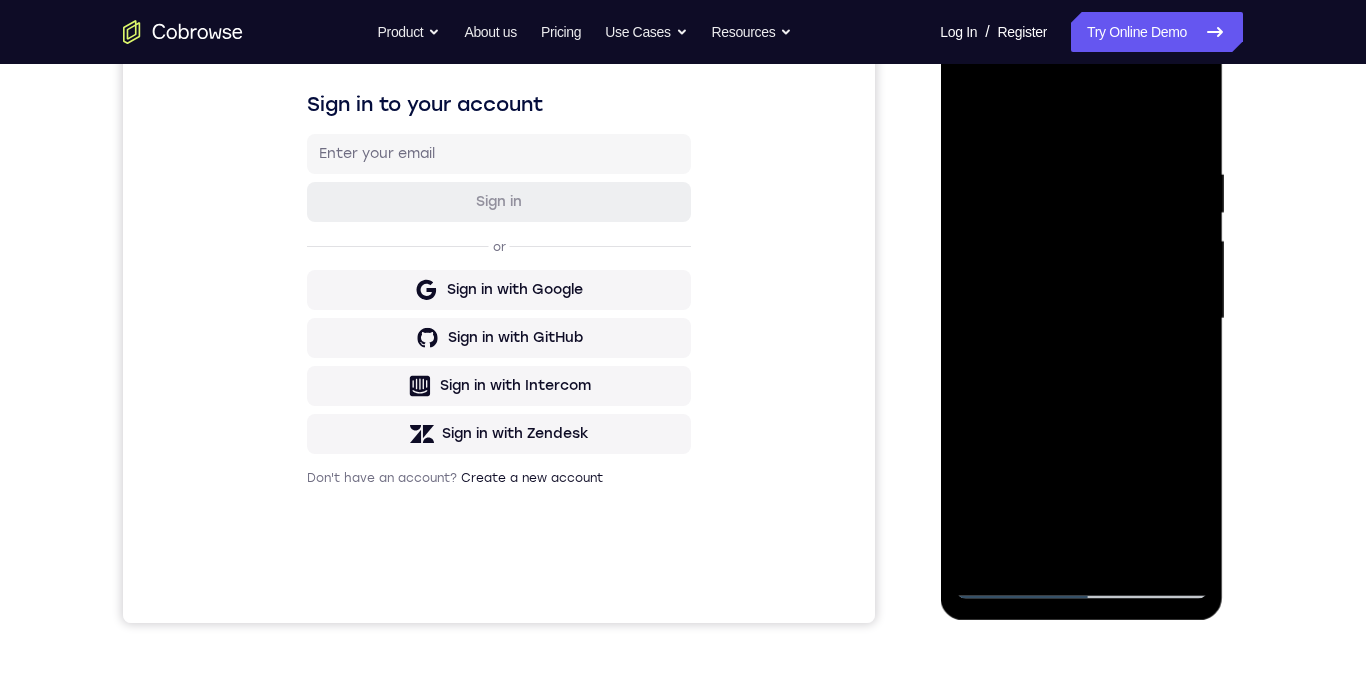click at bounding box center (1081, 319) 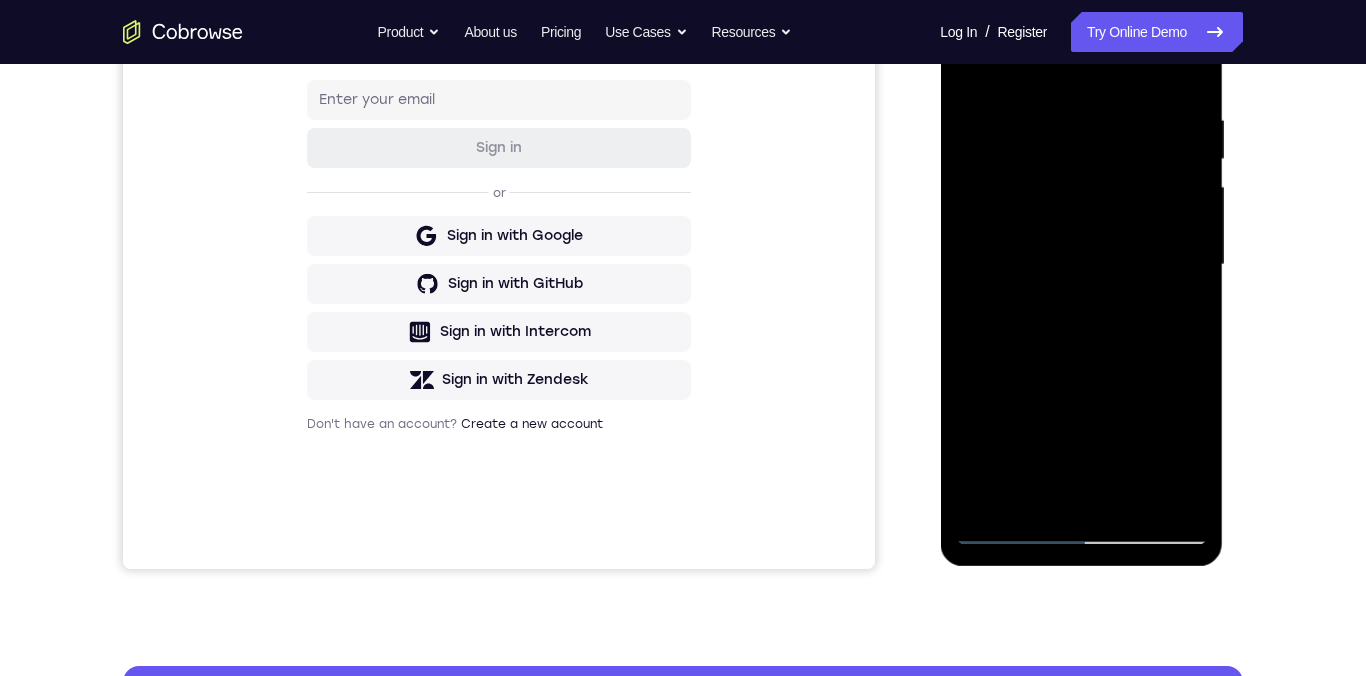 click at bounding box center [1081, 265] 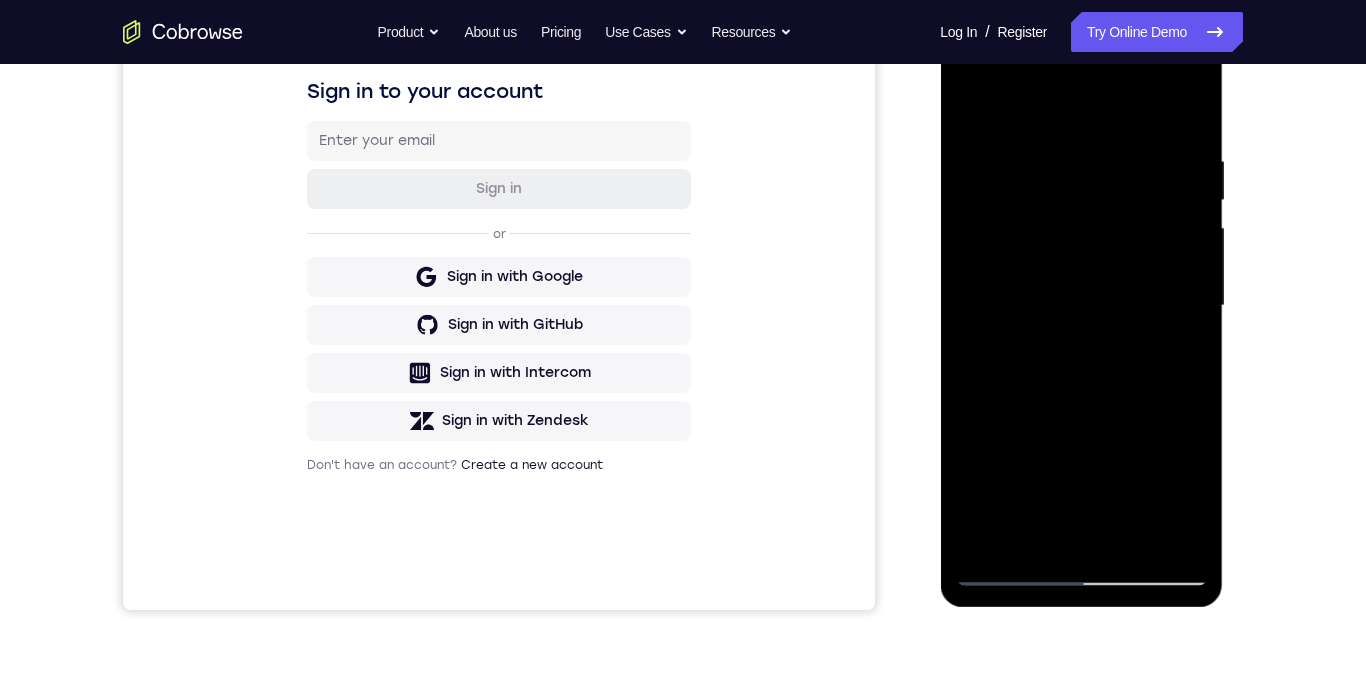 scroll, scrollTop: 317, scrollLeft: 0, axis: vertical 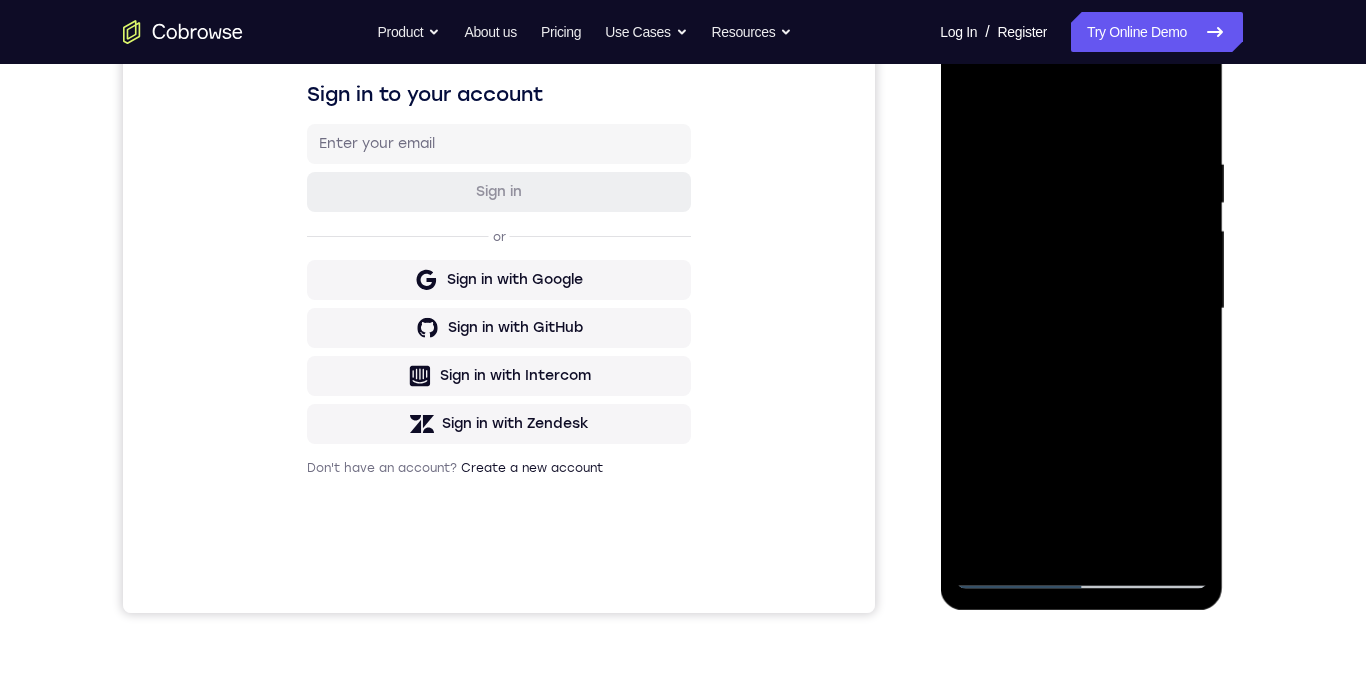 click at bounding box center [1081, 309] 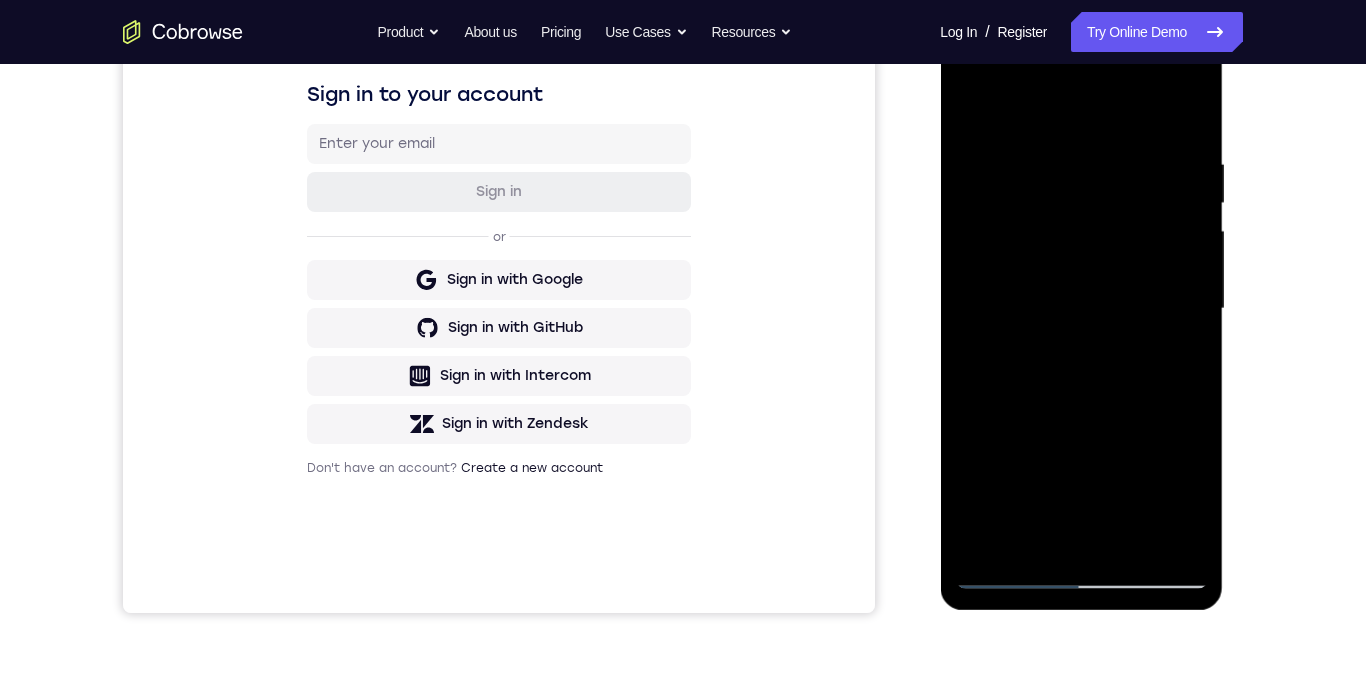 click at bounding box center [1081, 309] 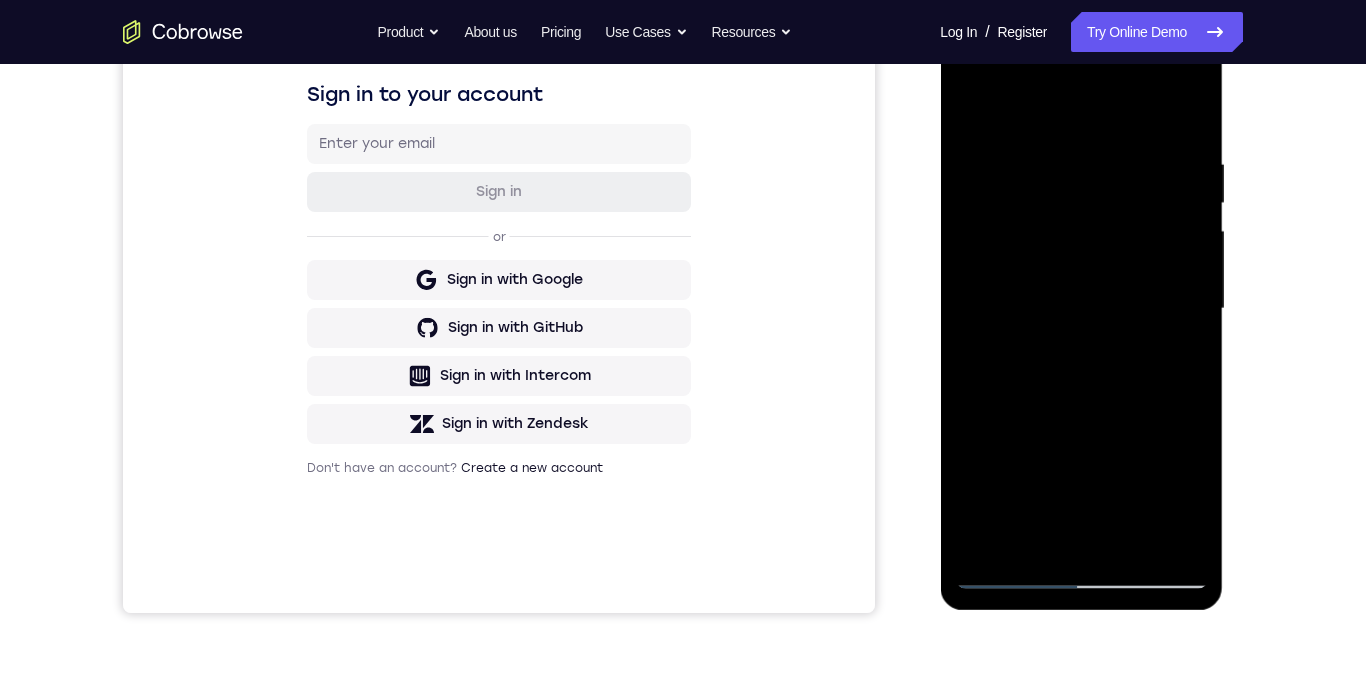 click at bounding box center (1081, 309) 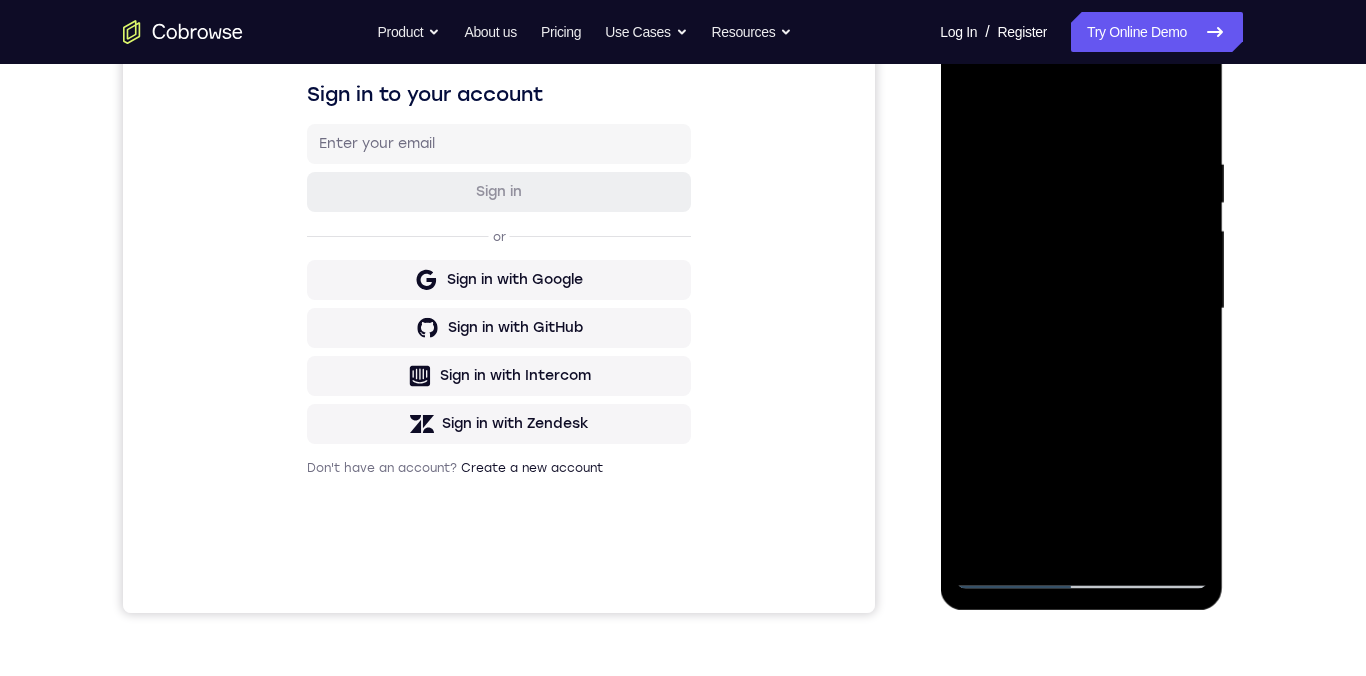 click at bounding box center [1081, 309] 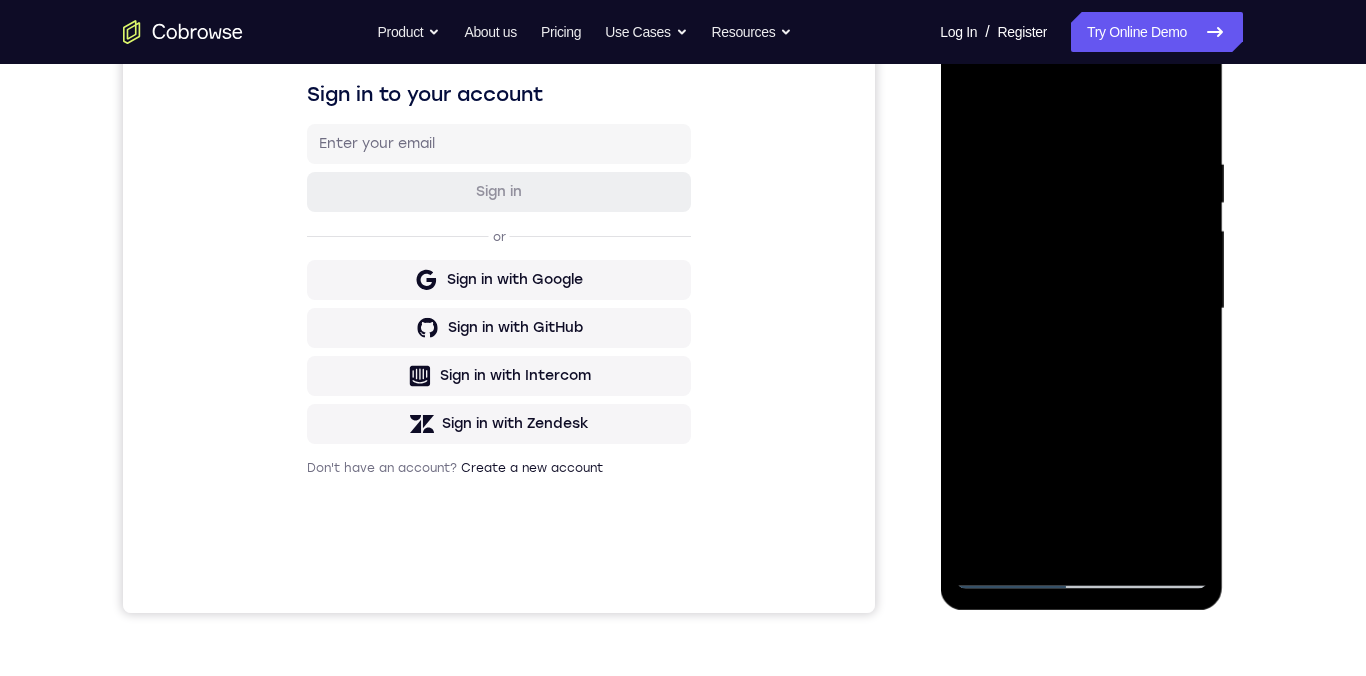 click at bounding box center (1081, 309) 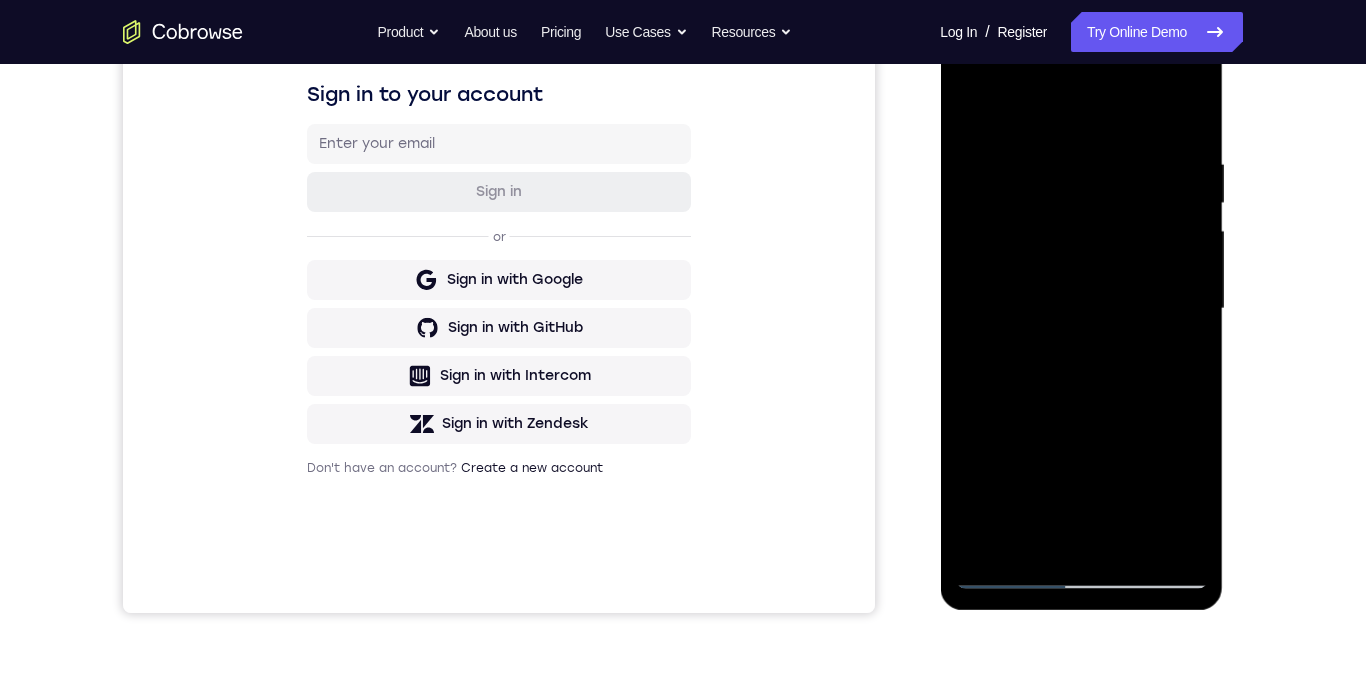 click at bounding box center [1081, 309] 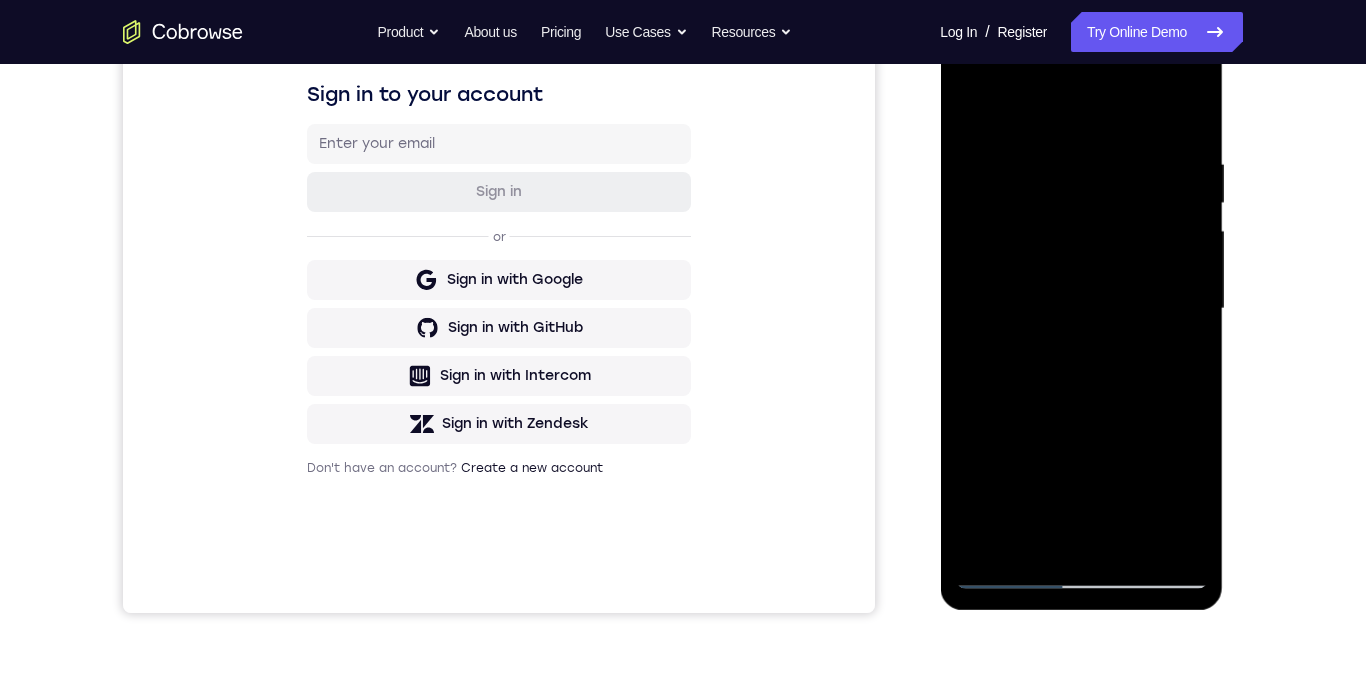 click at bounding box center (1081, 309) 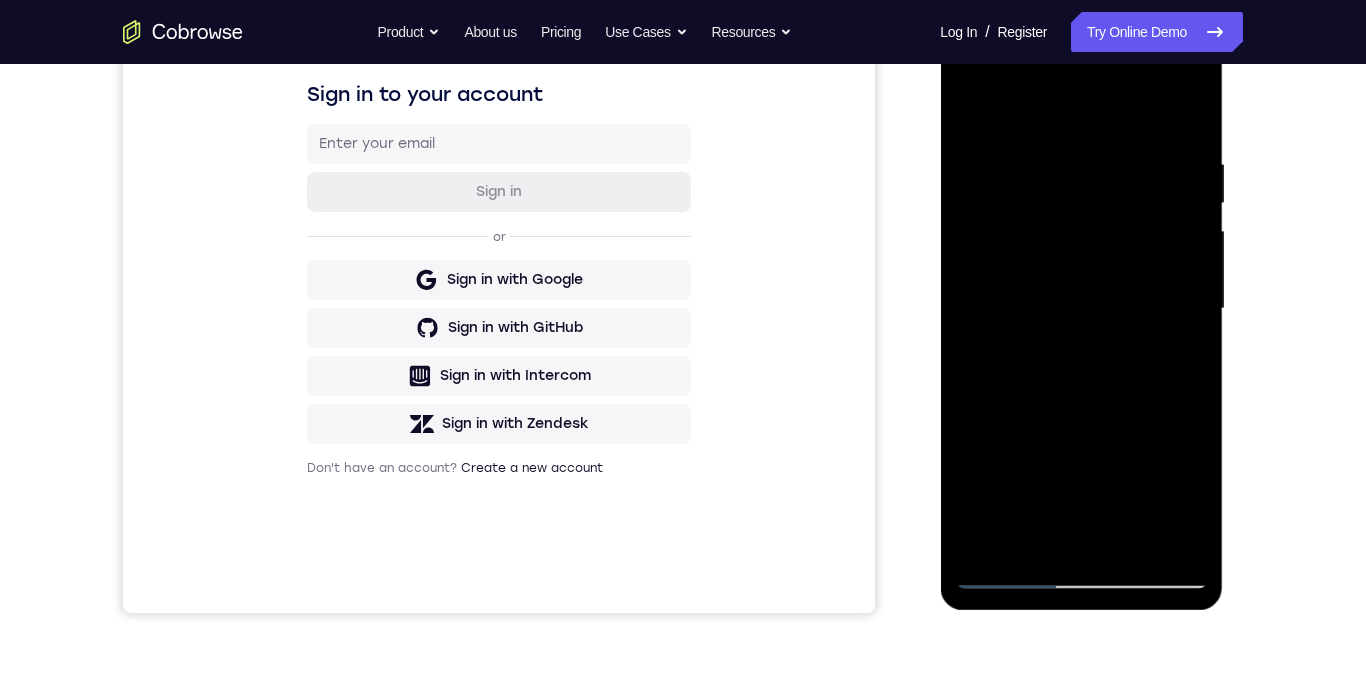 click at bounding box center (1081, 309) 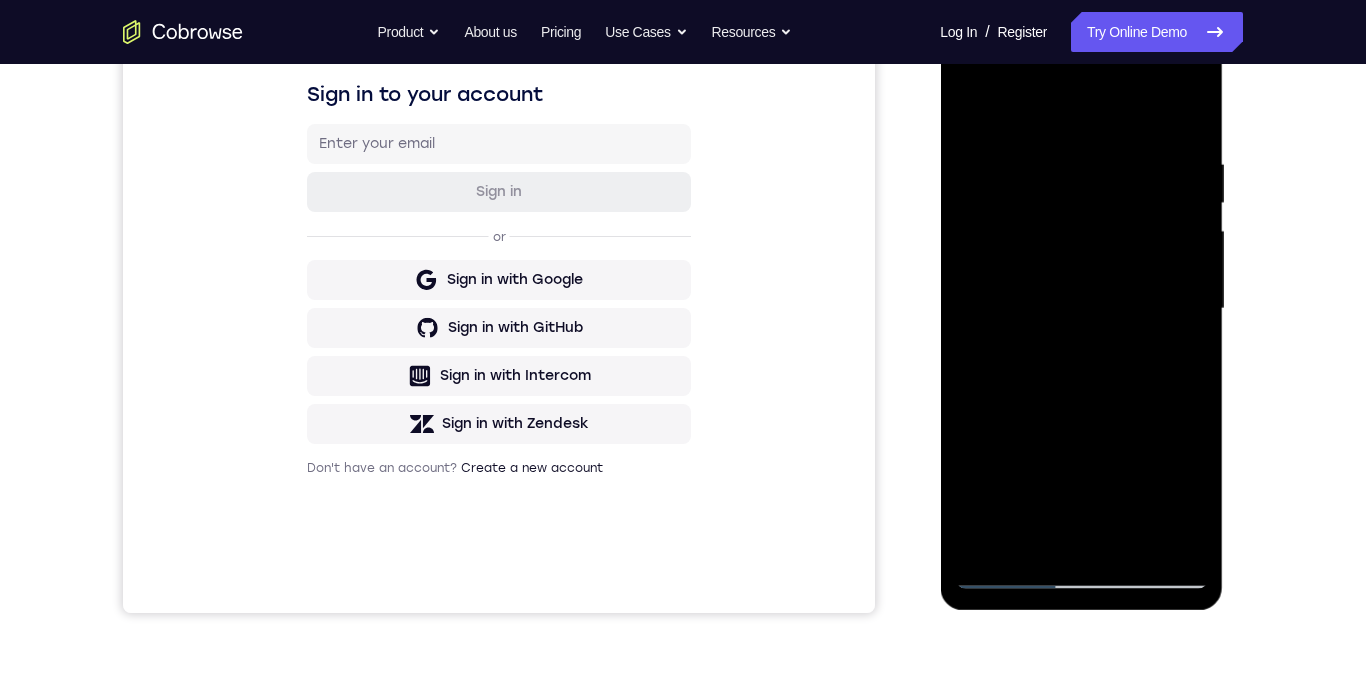 click at bounding box center (1081, 309) 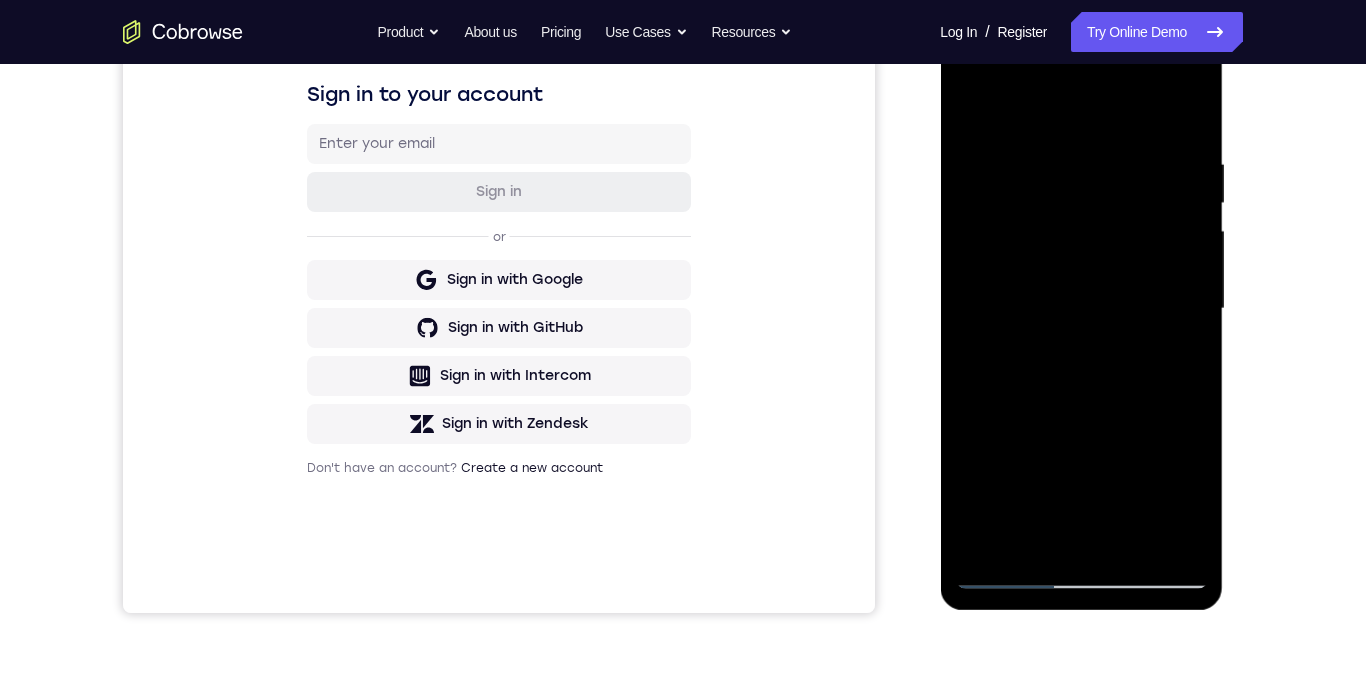 click at bounding box center [1081, 309] 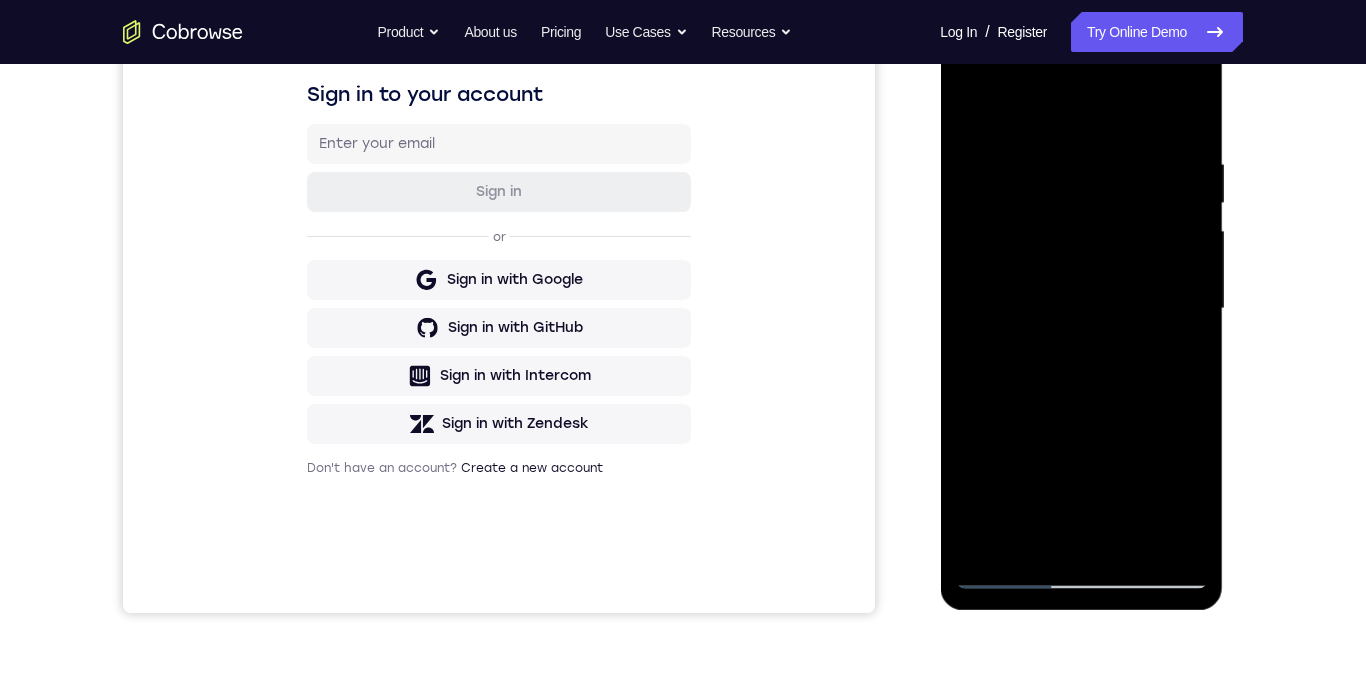 click at bounding box center (1081, 309) 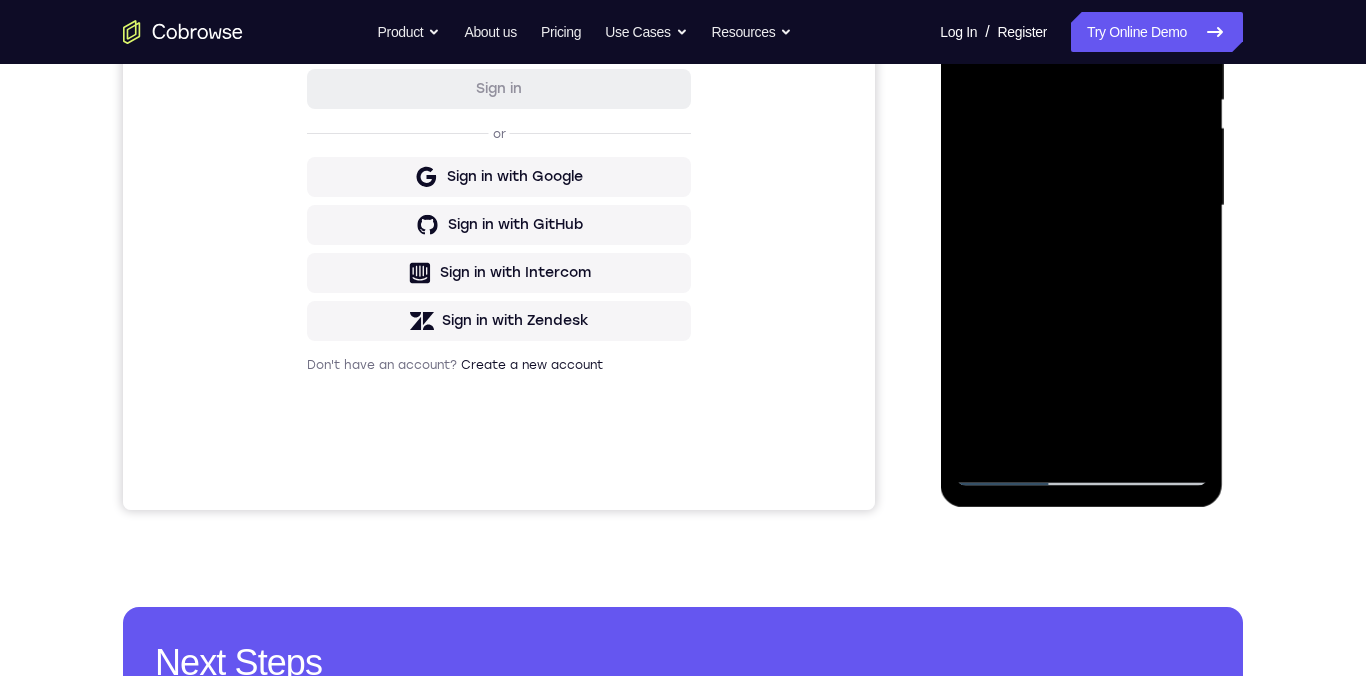 click at bounding box center (1081, 206) 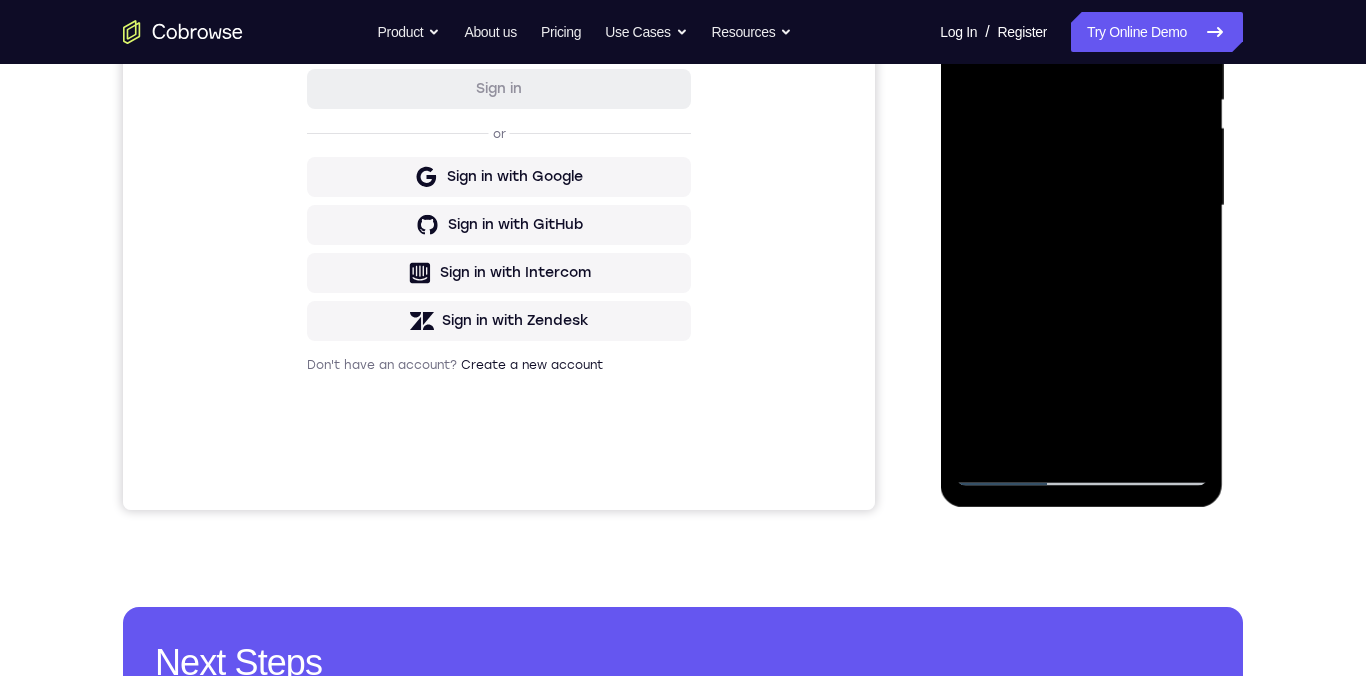 click at bounding box center [1081, 206] 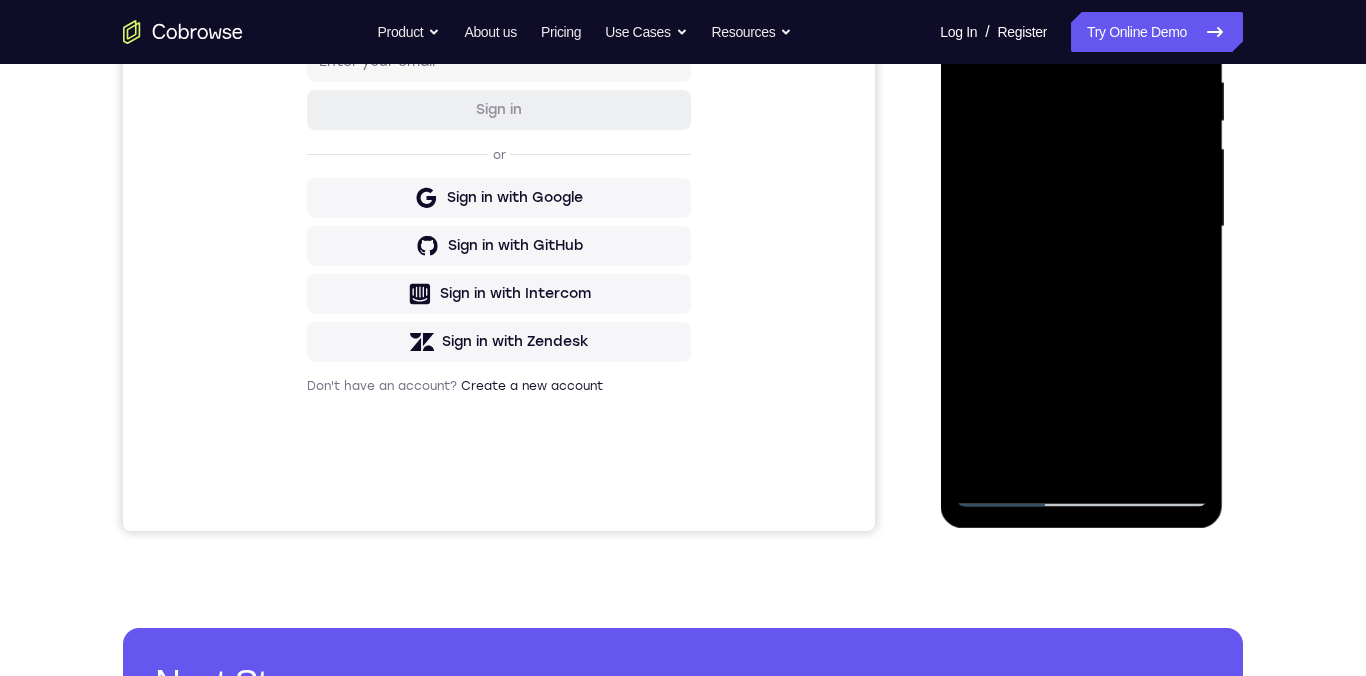 click at bounding box center (1081, 227) 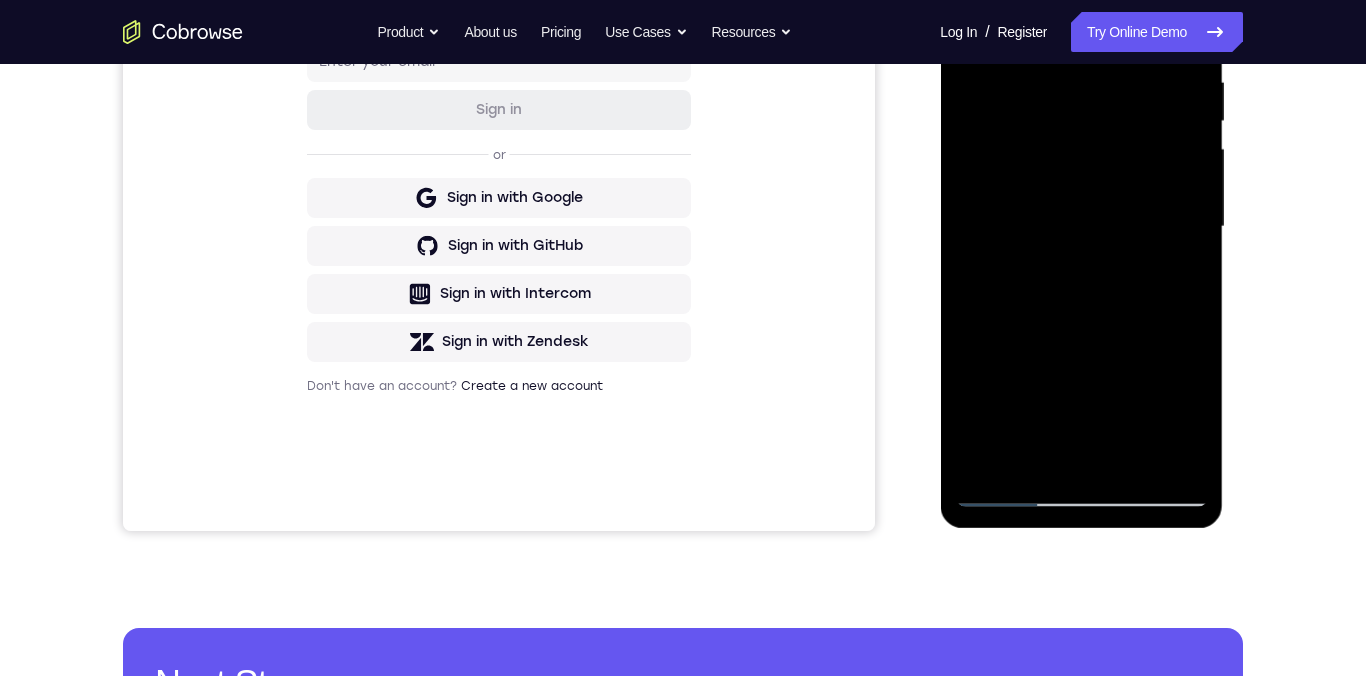 click at bounding box center [1081, 227] 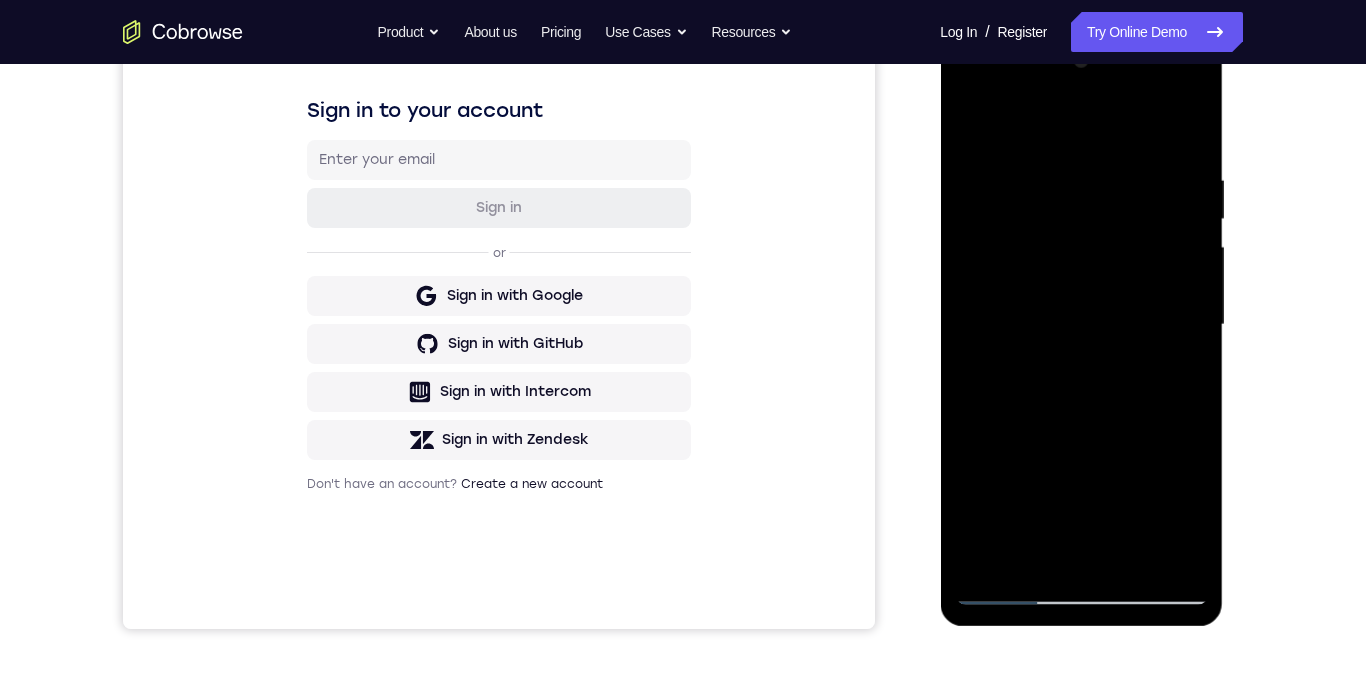 scroll, scrollTop: 271, scrollLeft: 0, axis: vertical 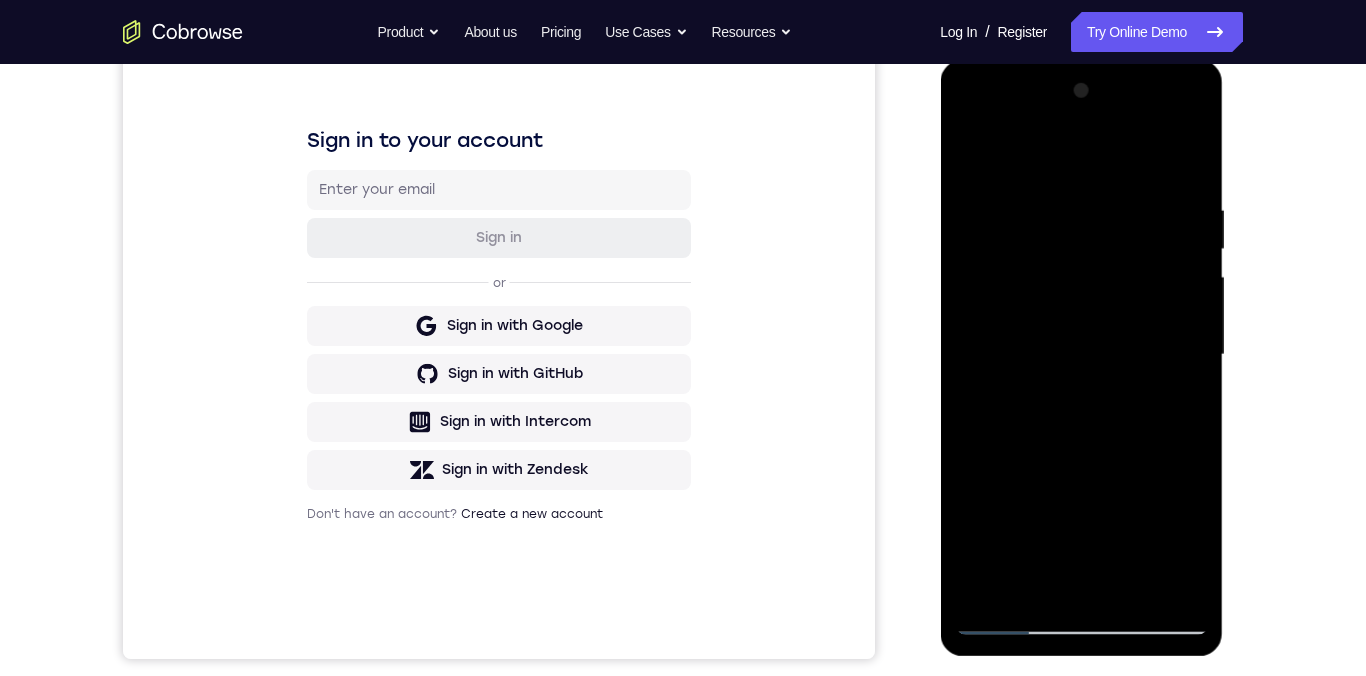 click at bounding box center [1081, 355] 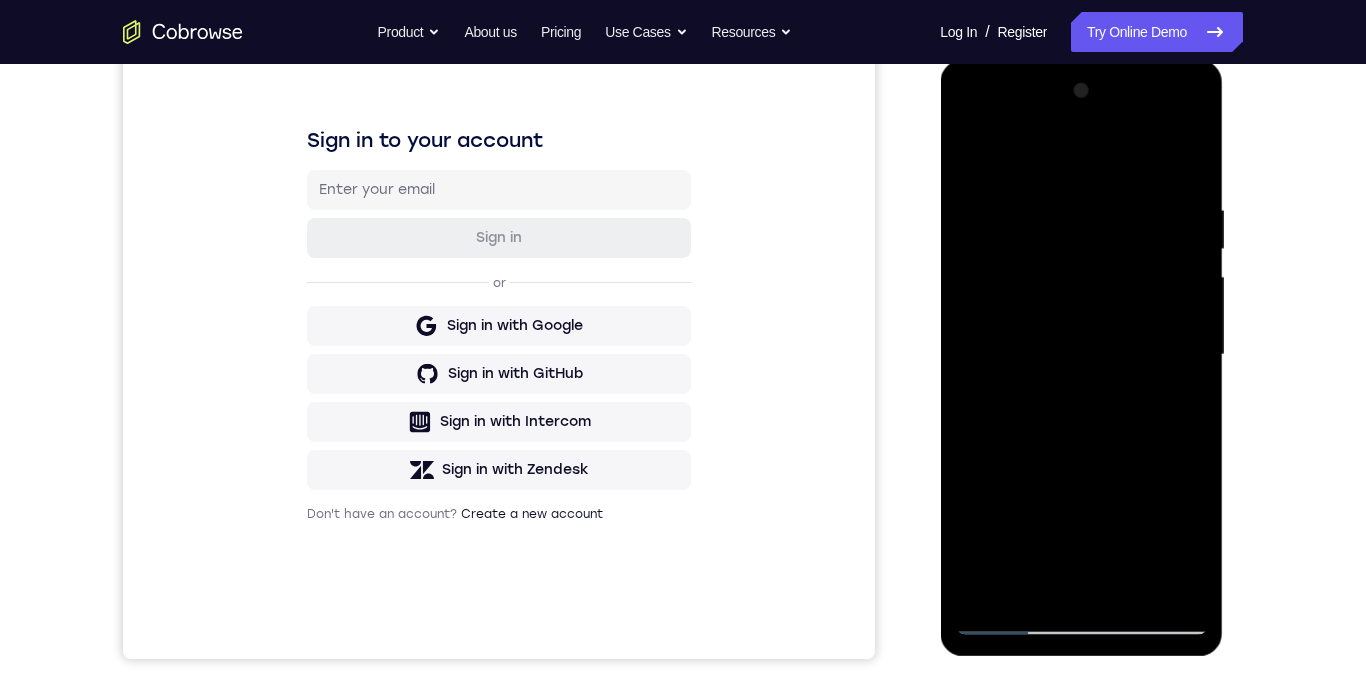 click at bounding box center (1081, 355) 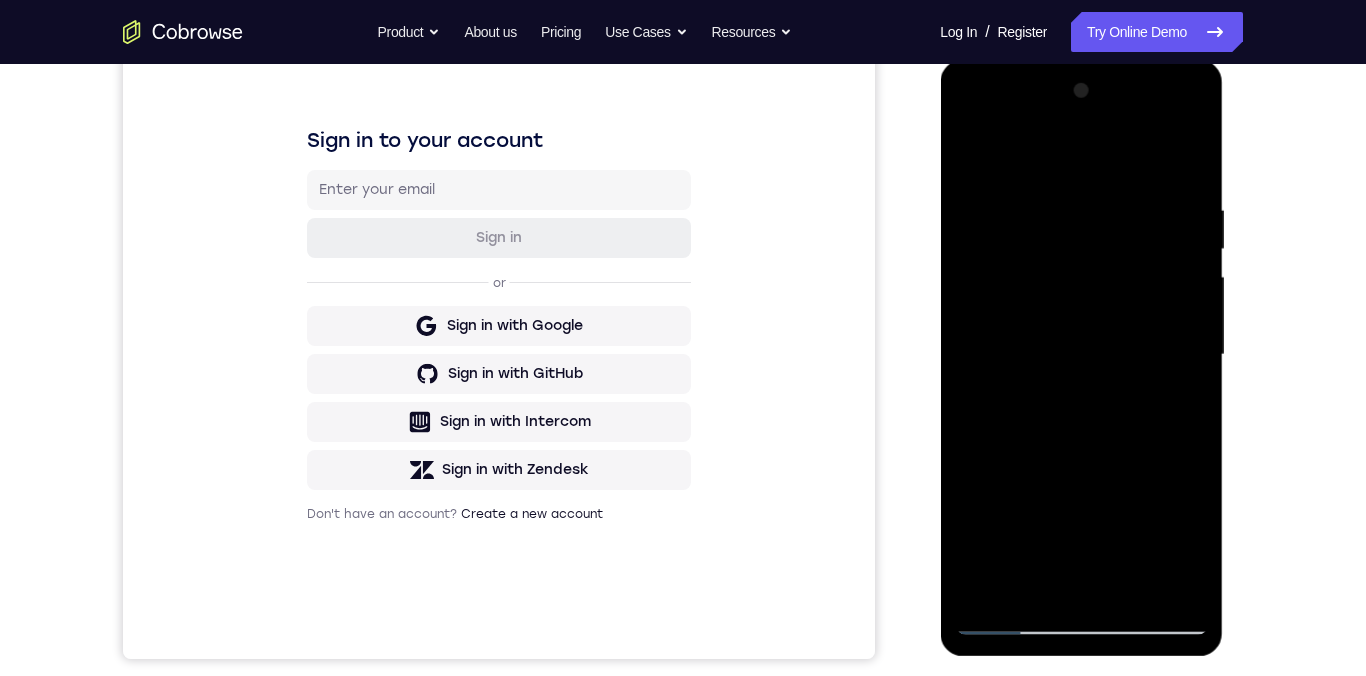 click at bounding box center (1081, 355) 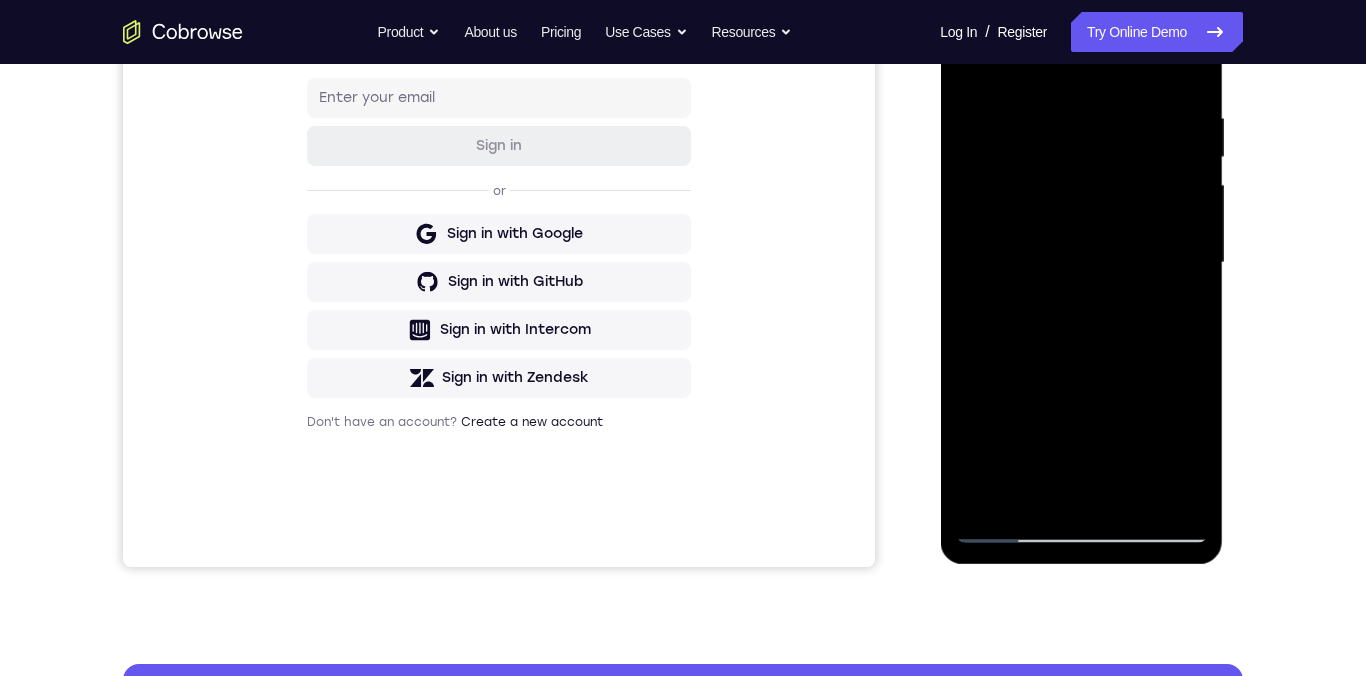 scroll, scrollTop: 364, scrollLeft: 0, axis: vertical 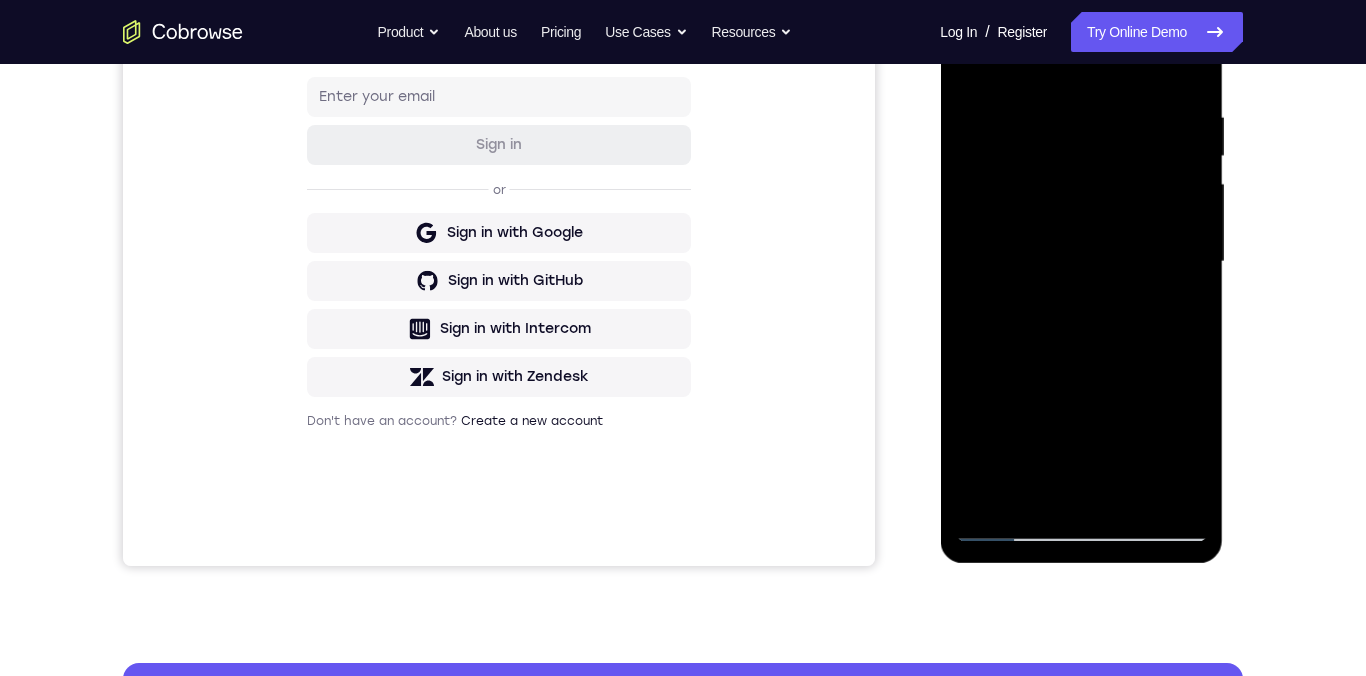 click at bounding box center (1081, 262) 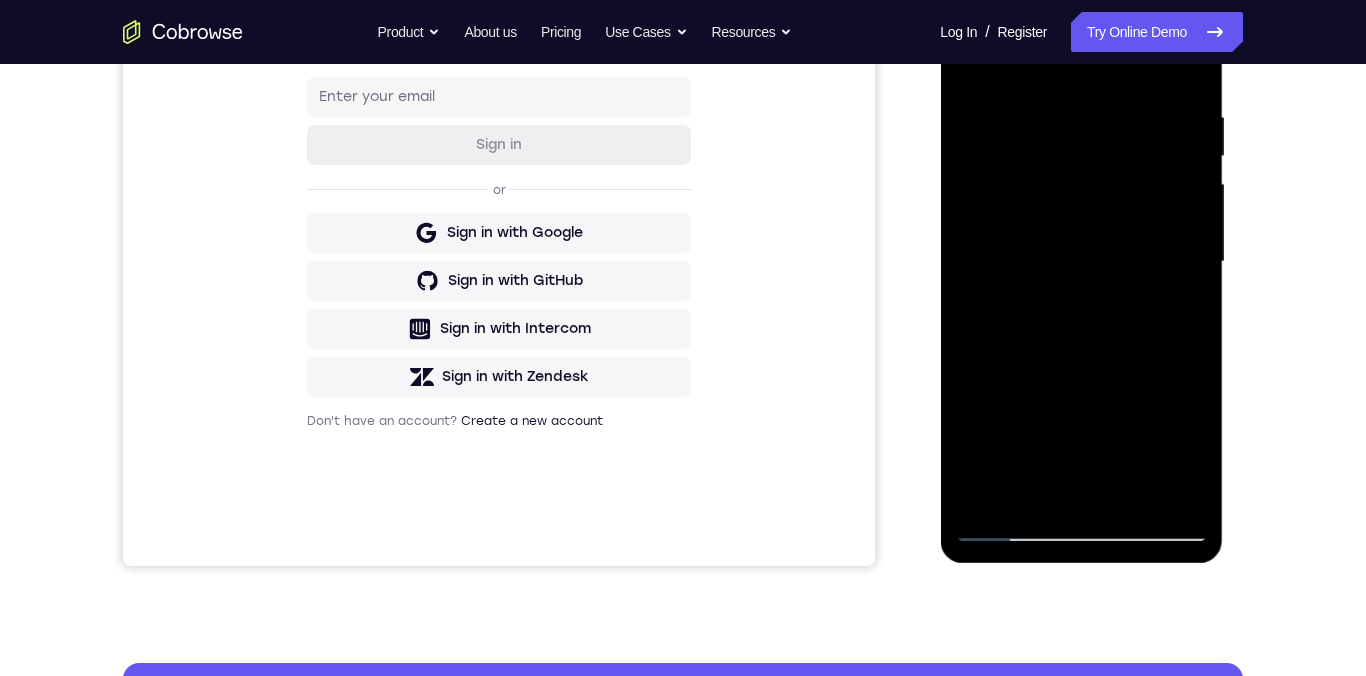 click at bounding box center (1081, 262) 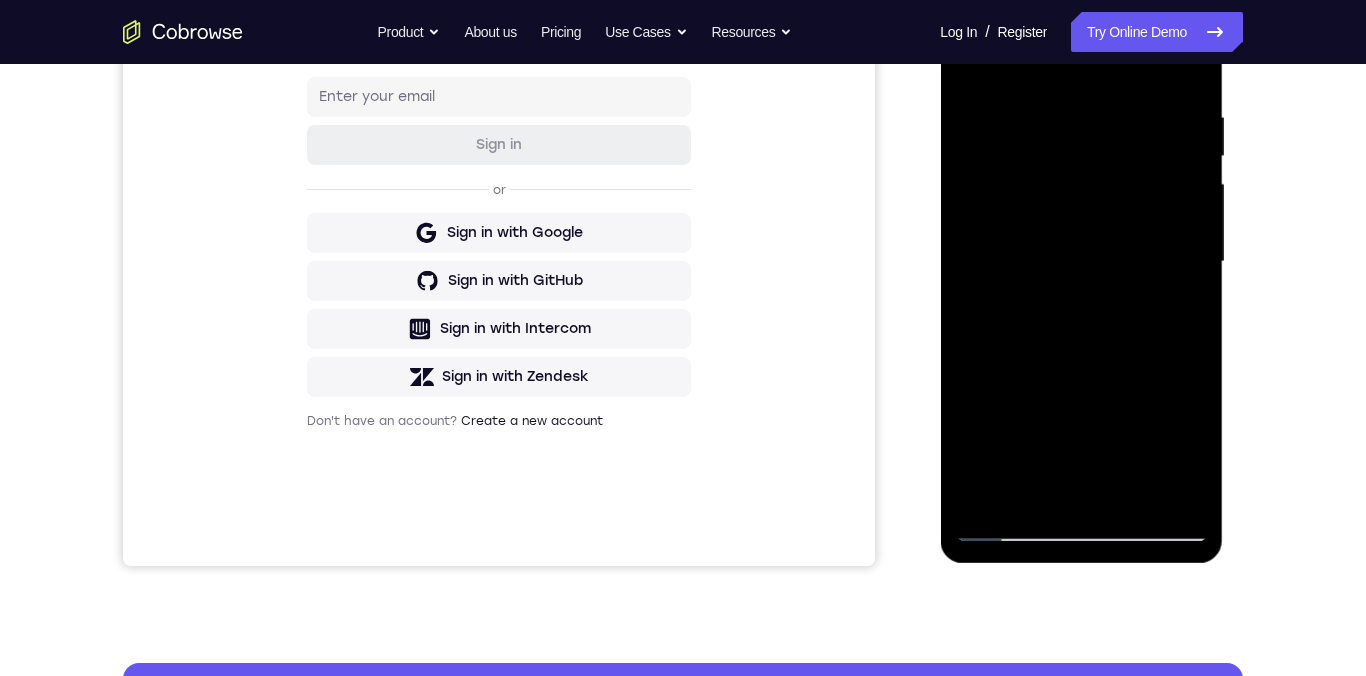 click at bounding box center (1081, 262) 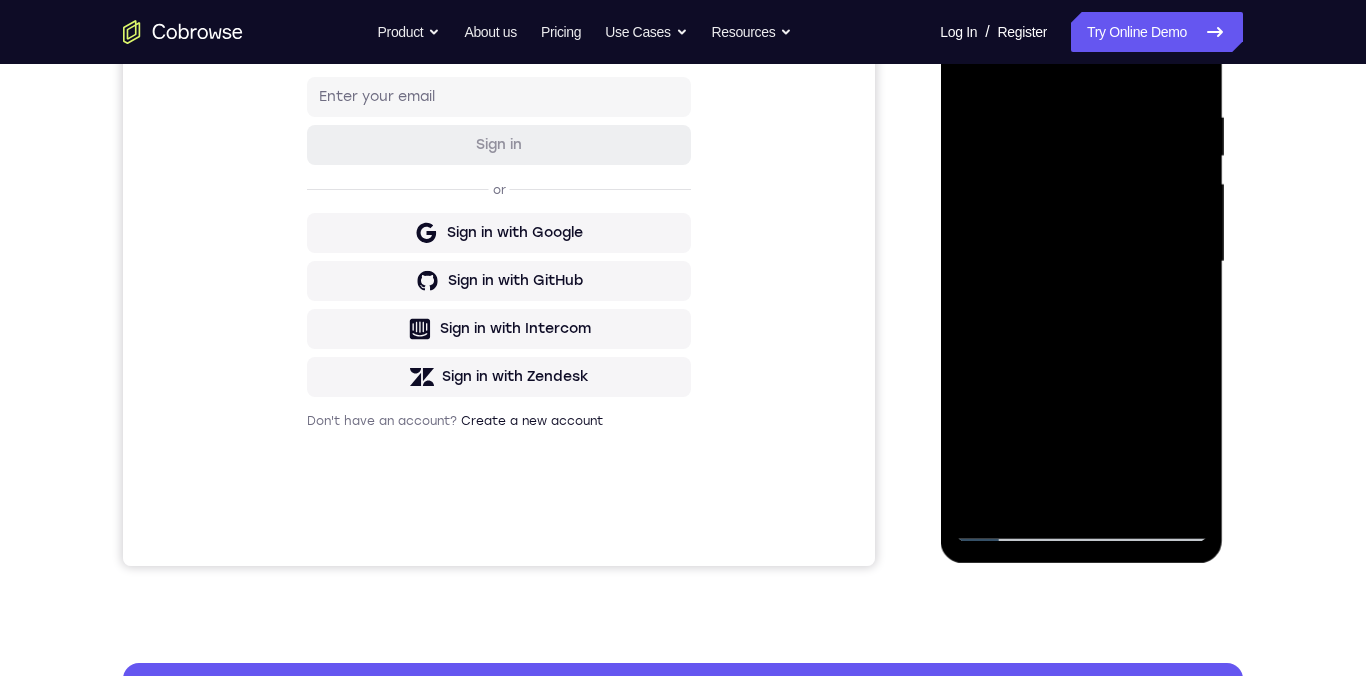 click at bounding box center (1081, 262) 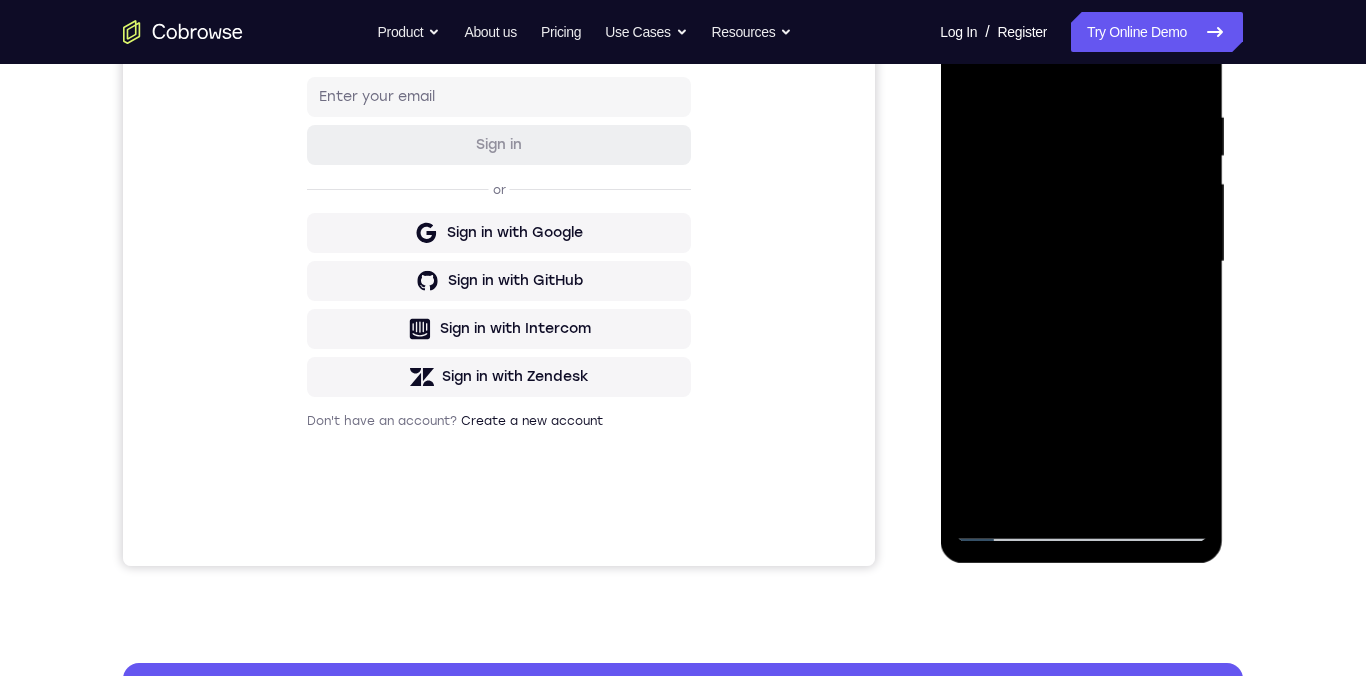 click at bounding box center (1081, 262) 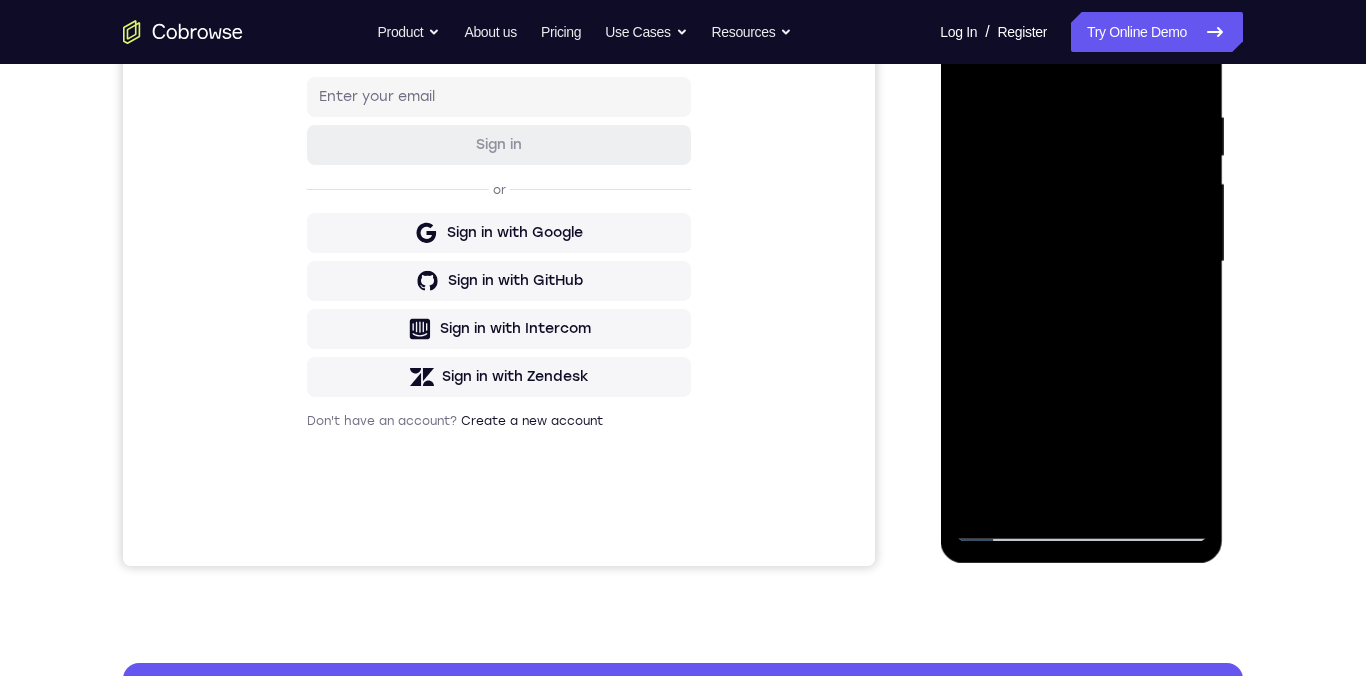 click at bounding box center [1081, 262] 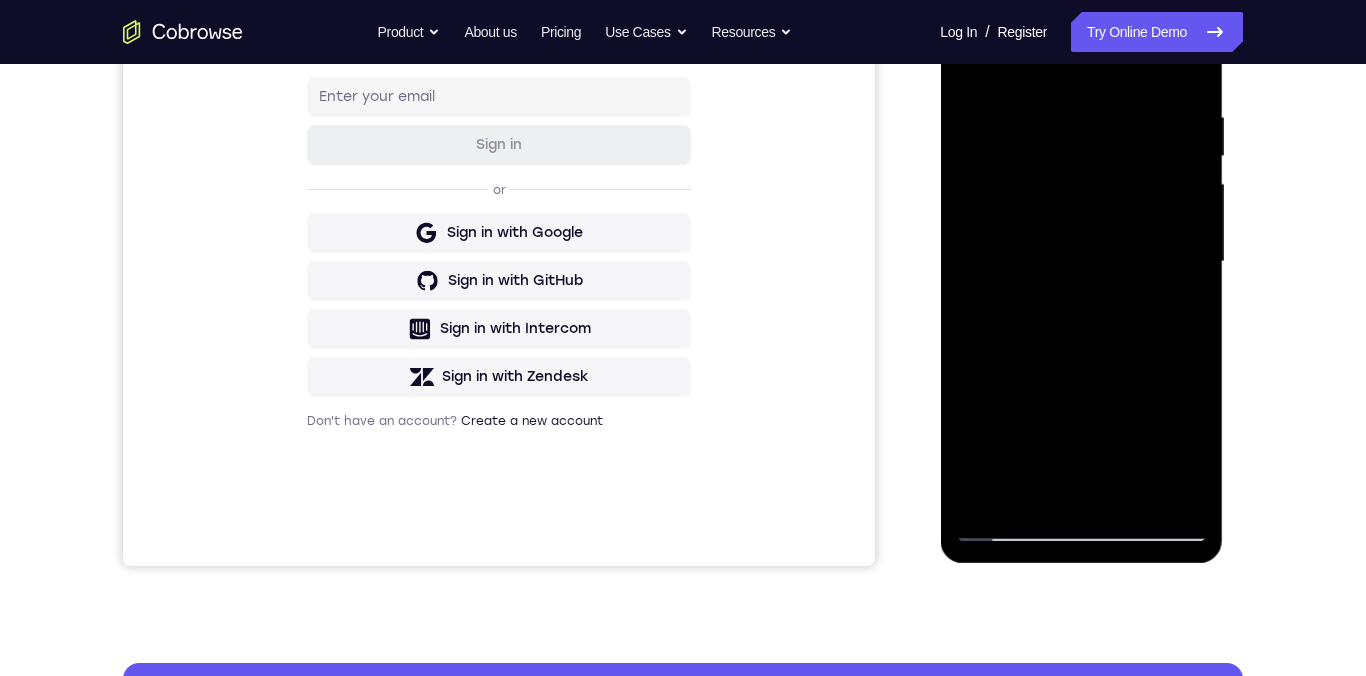 click at bounding box center [1081, 262] 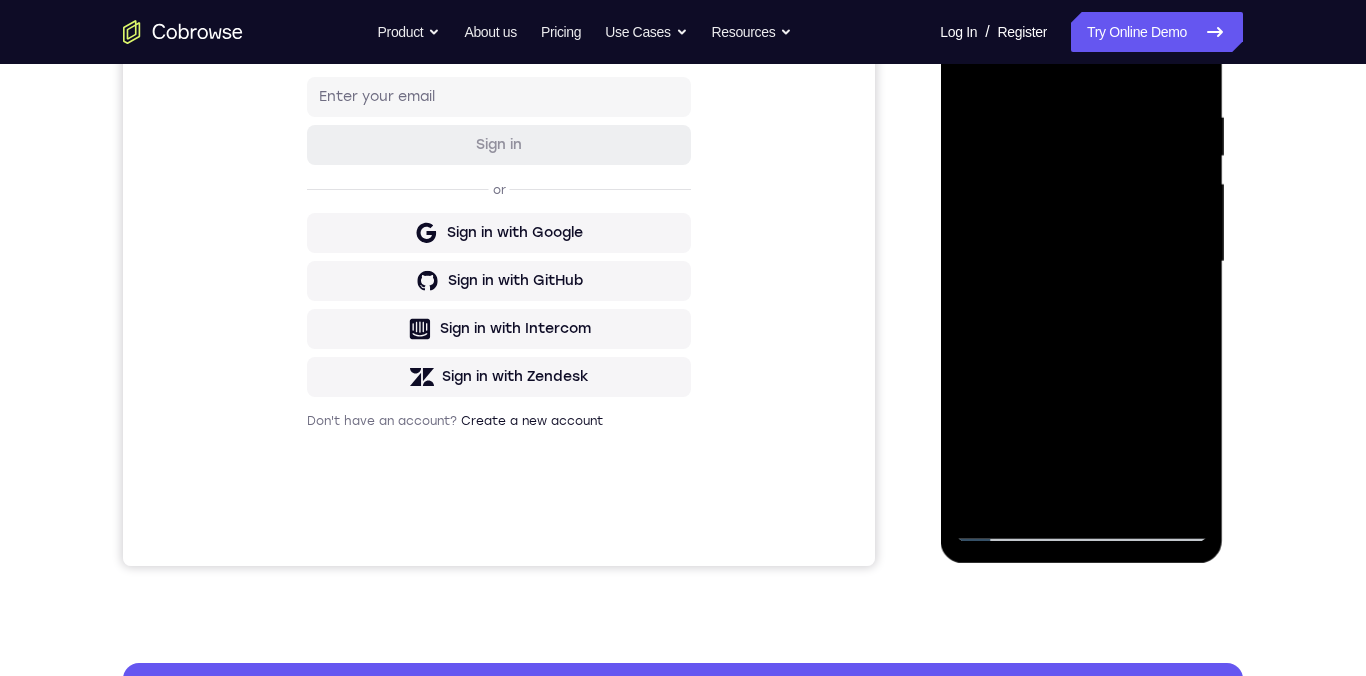 click at bounding box center [1081, 262] 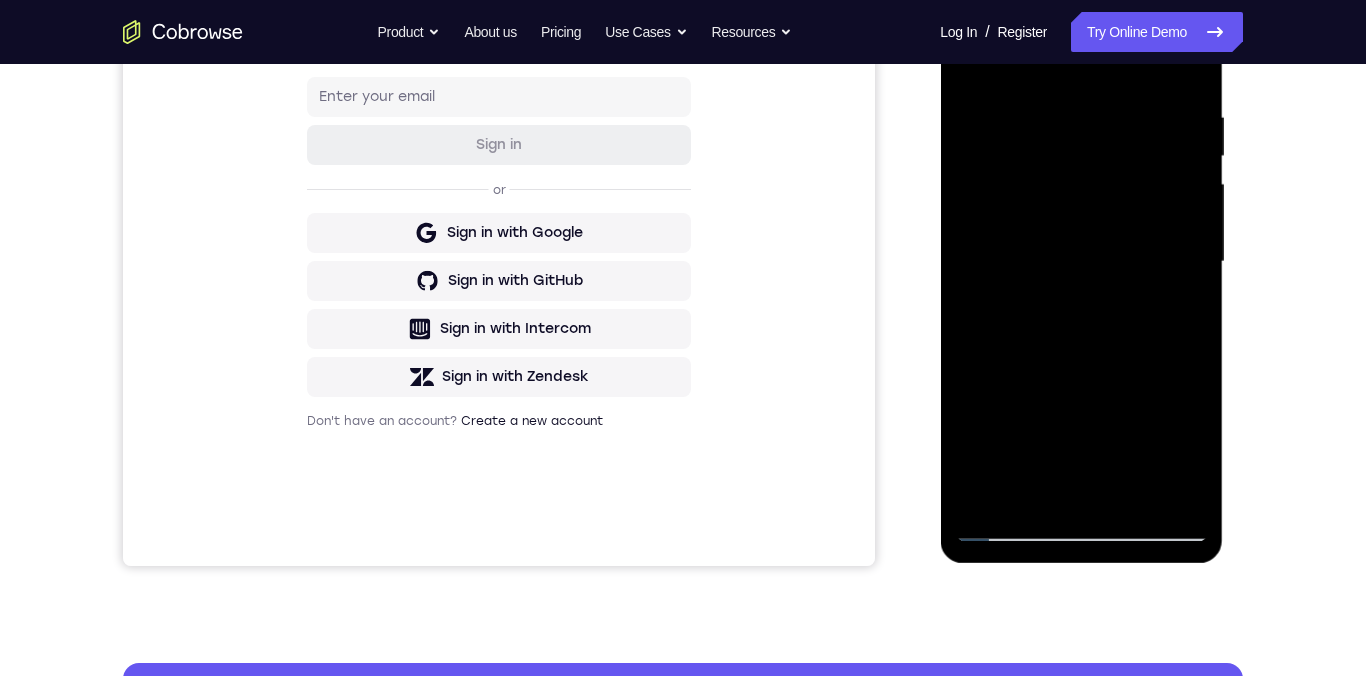 click at bounding box center [1081, 262] 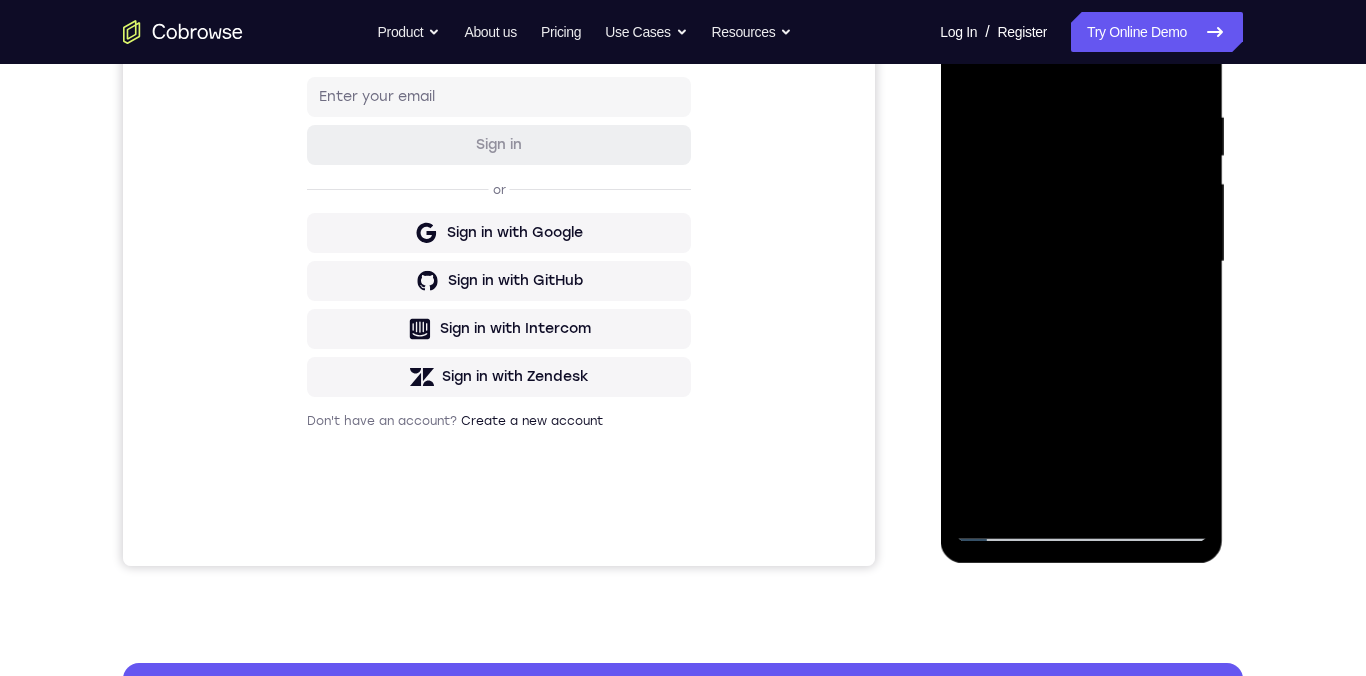 click at bounding box center [1081, 262] 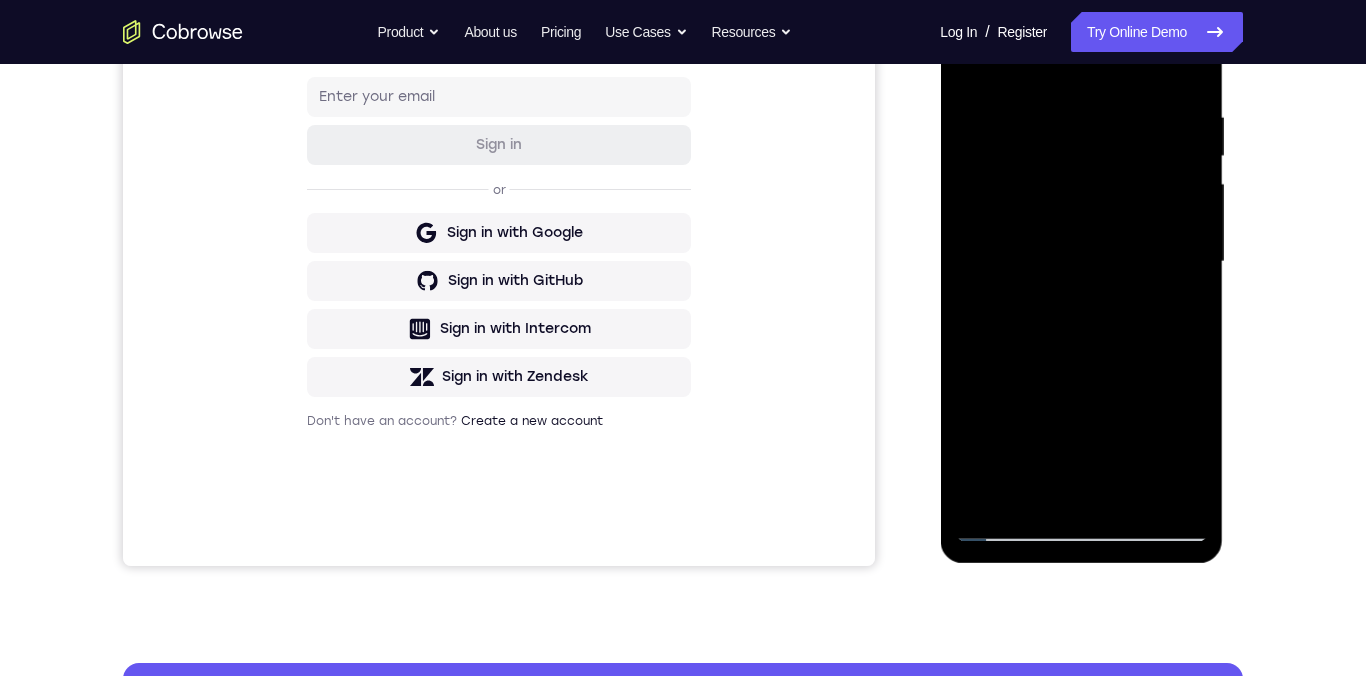 click at bounding box center [1081, 262] 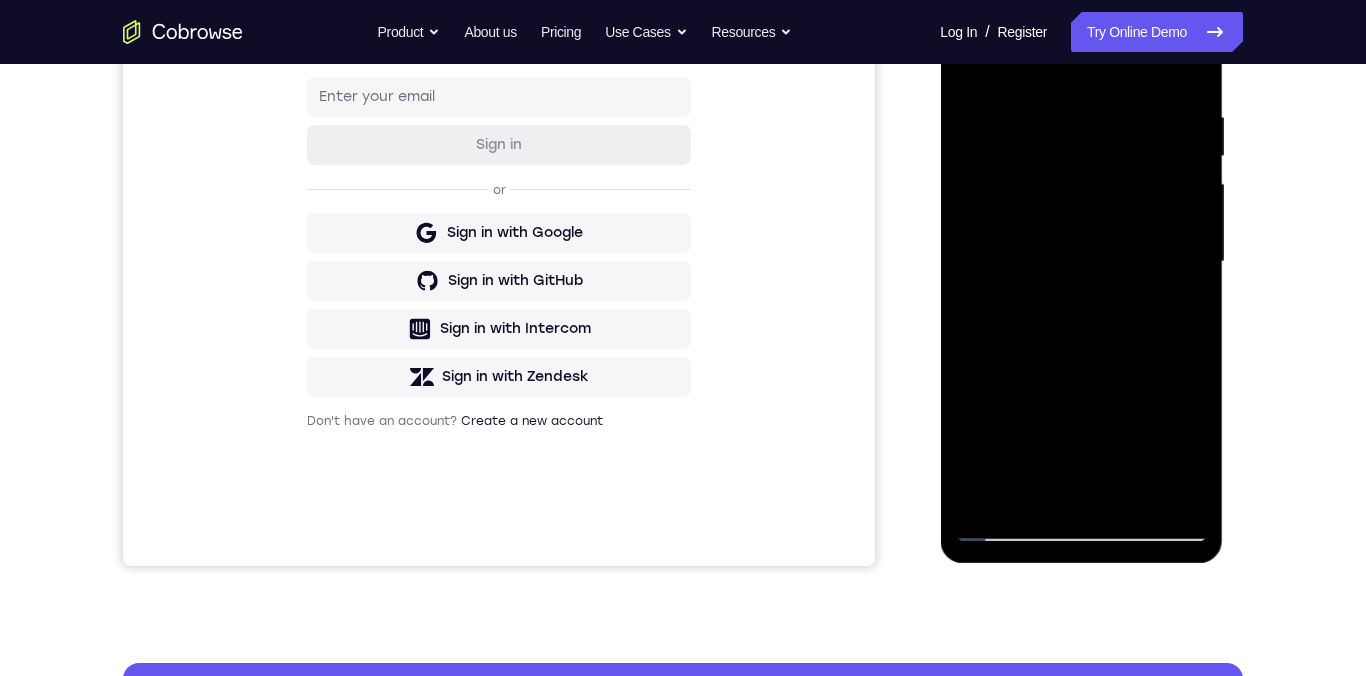 click at bounding box center [1081, 262] 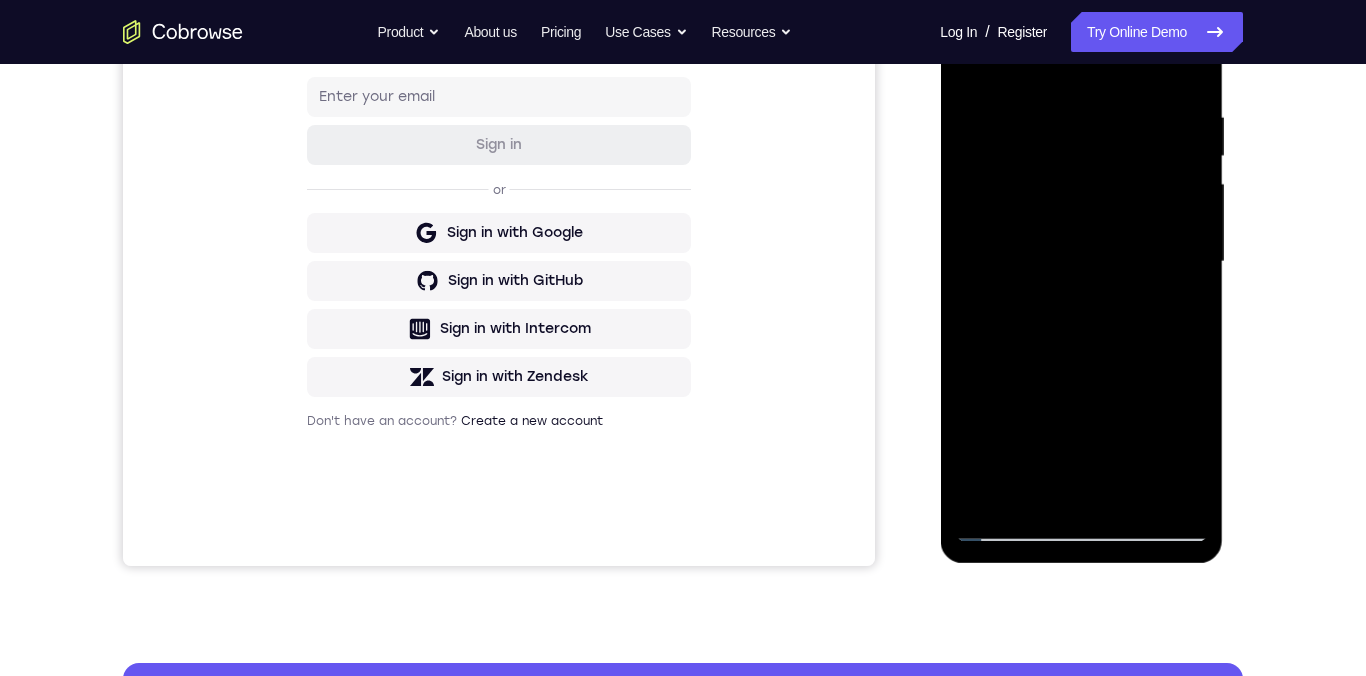 click at bounding box center (1081, 262) 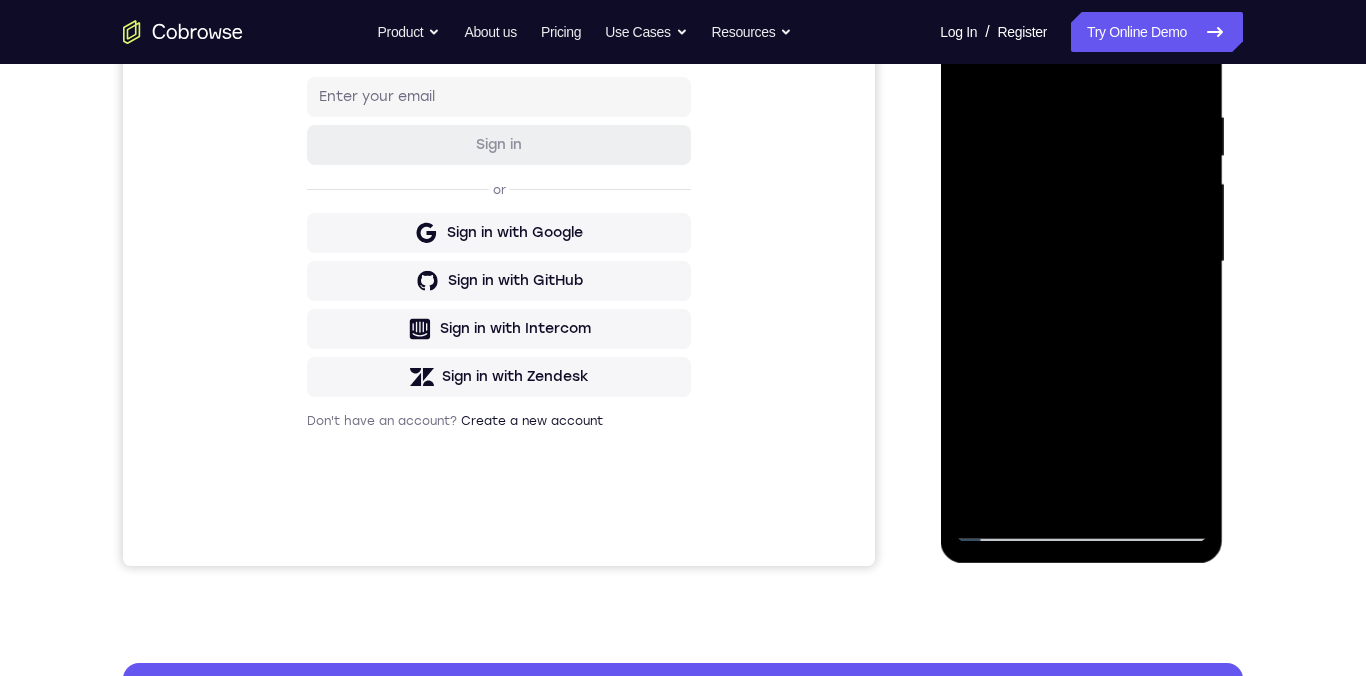 click at bounding box center [1081, 262] 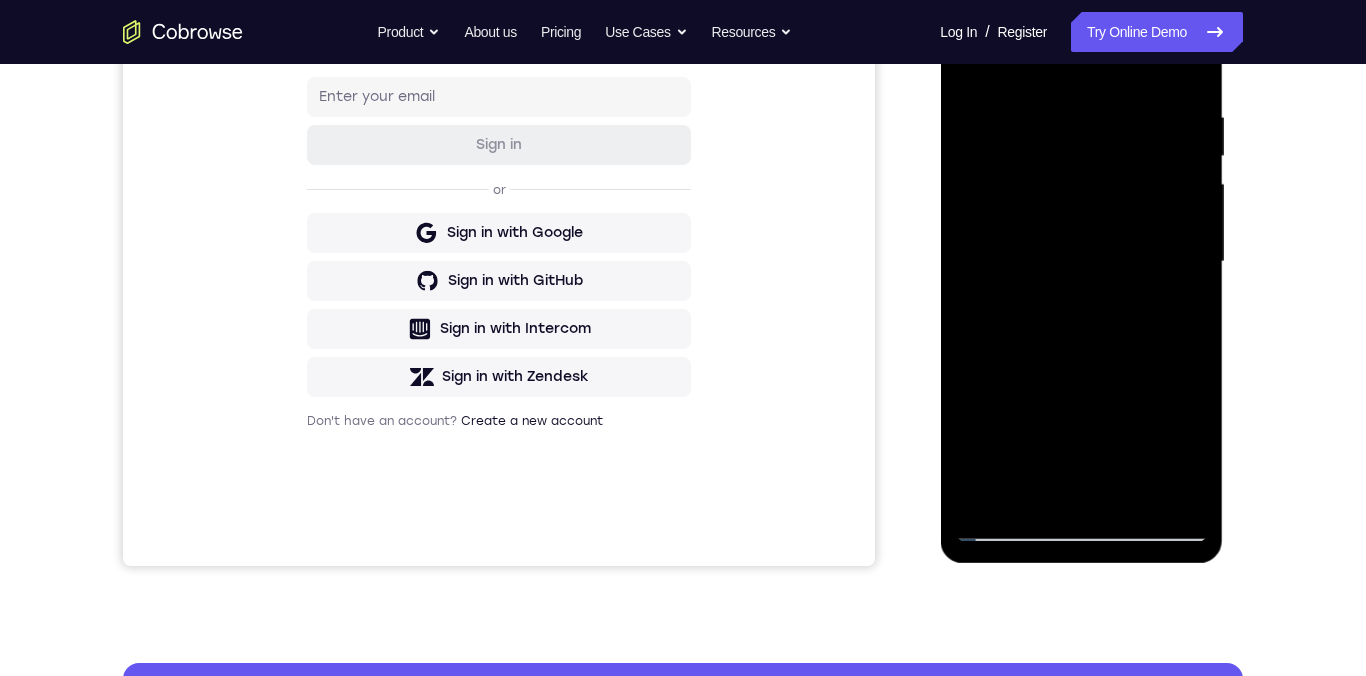 click at bounding box center (1081, 262) 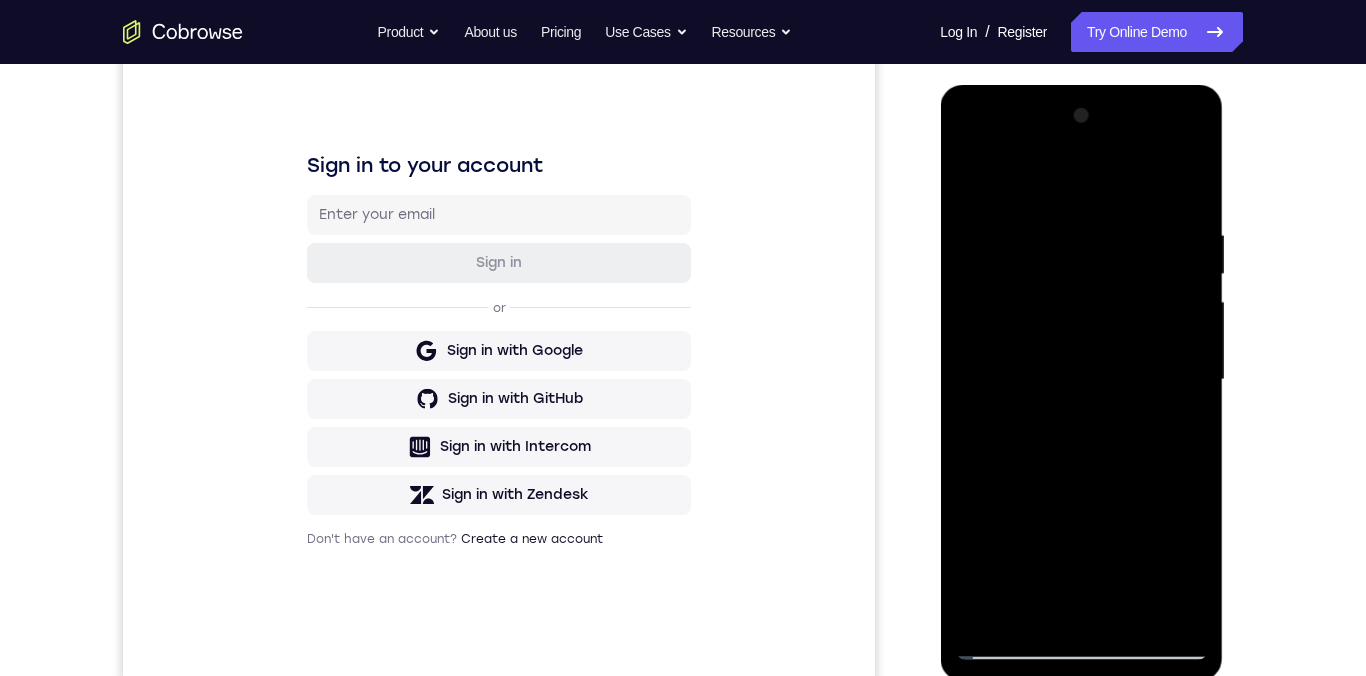 click at bounding box center (1081, 380) 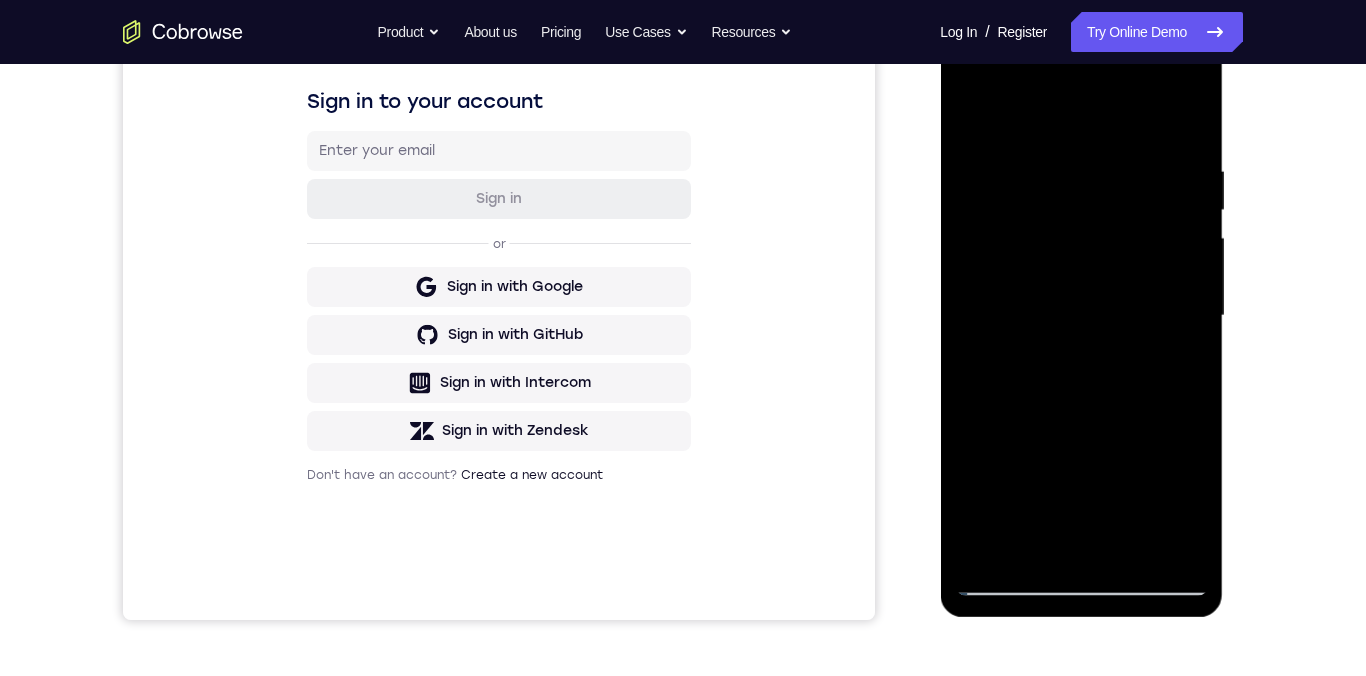 scroll, scrollTop: 309, scrollLeft: 0, axis: vertical 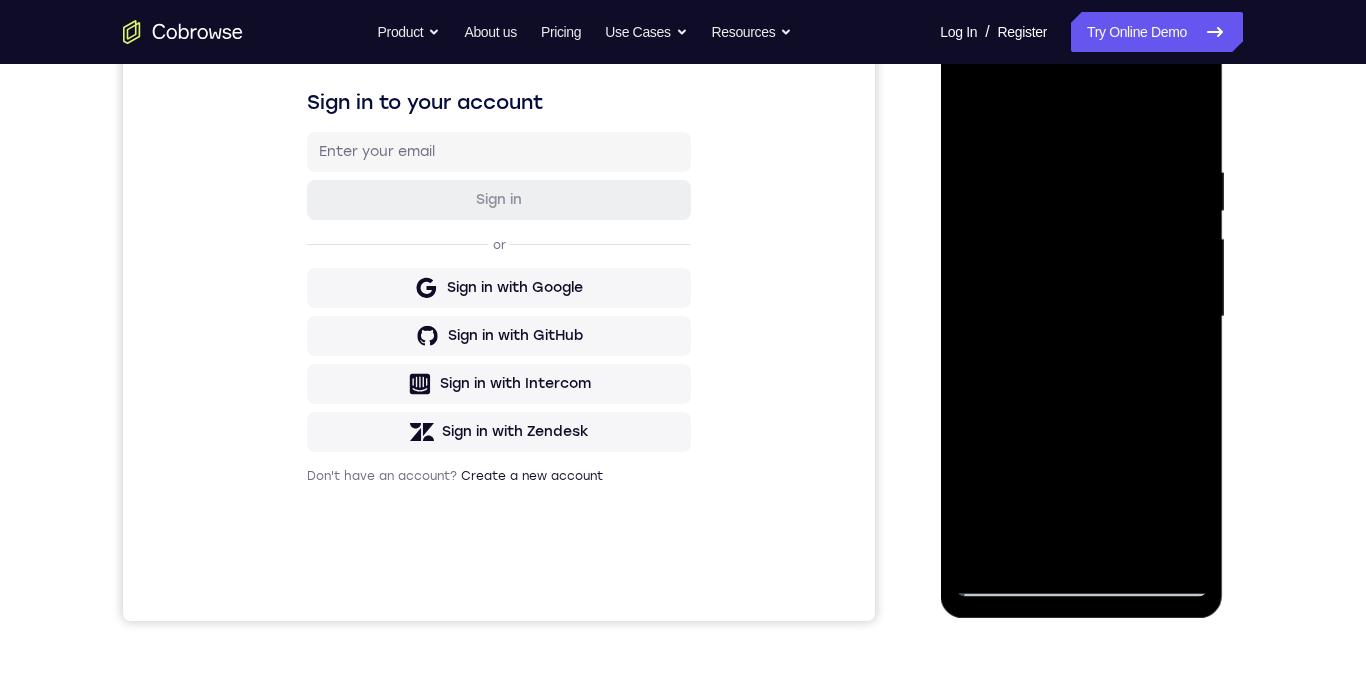 click at bounding box center (1081, 317) 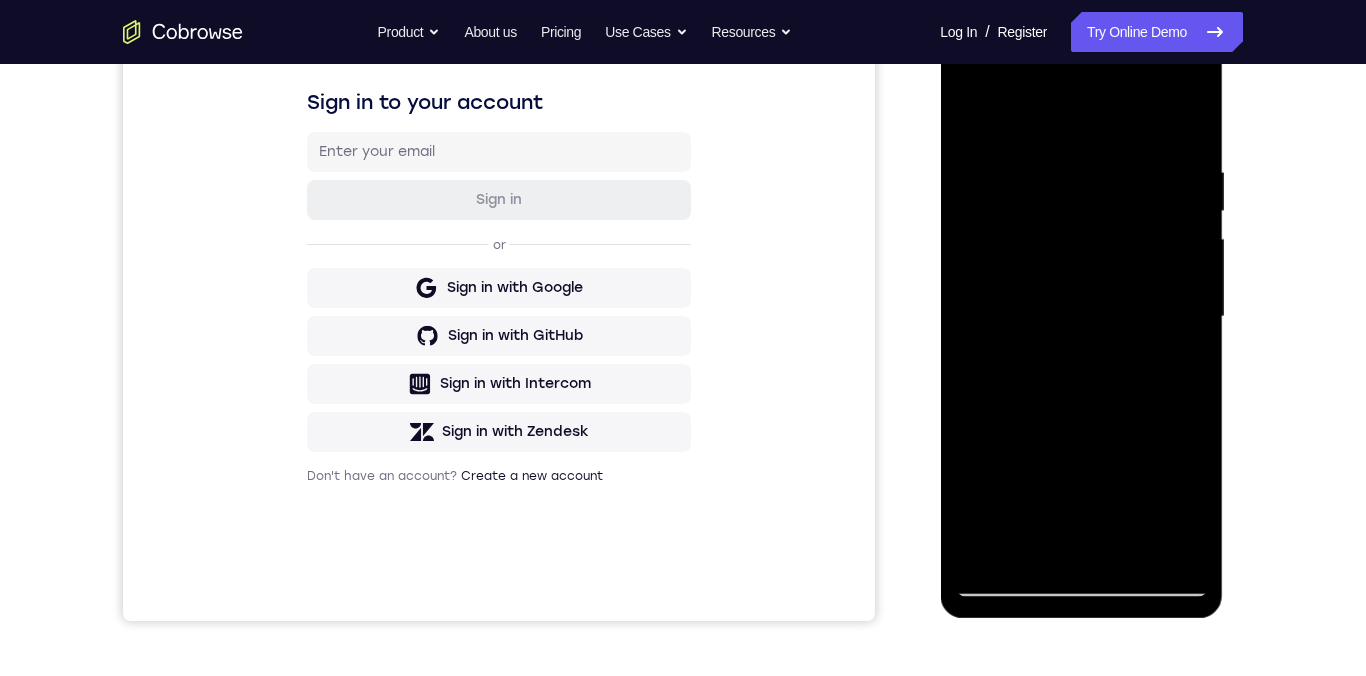 click at bounding box center (1081, 317) 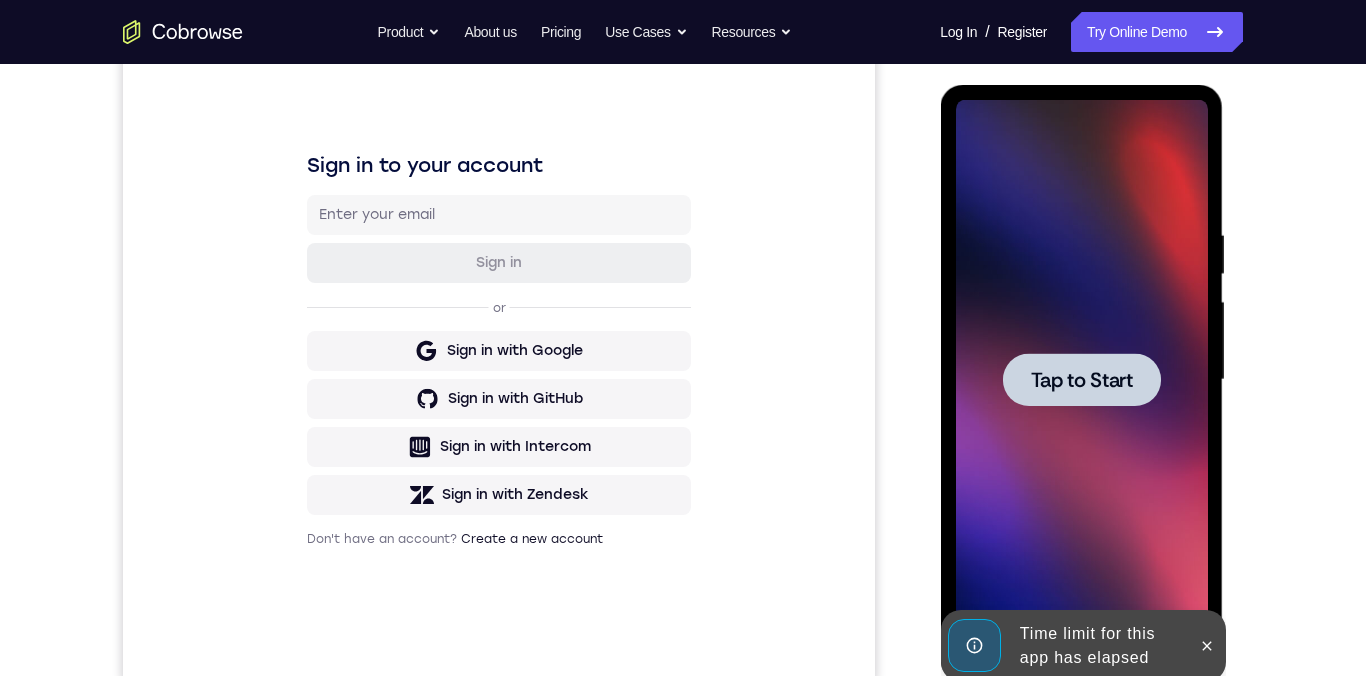 scroll, scrollTop: 0, scrollLeft: 0, axis: both 